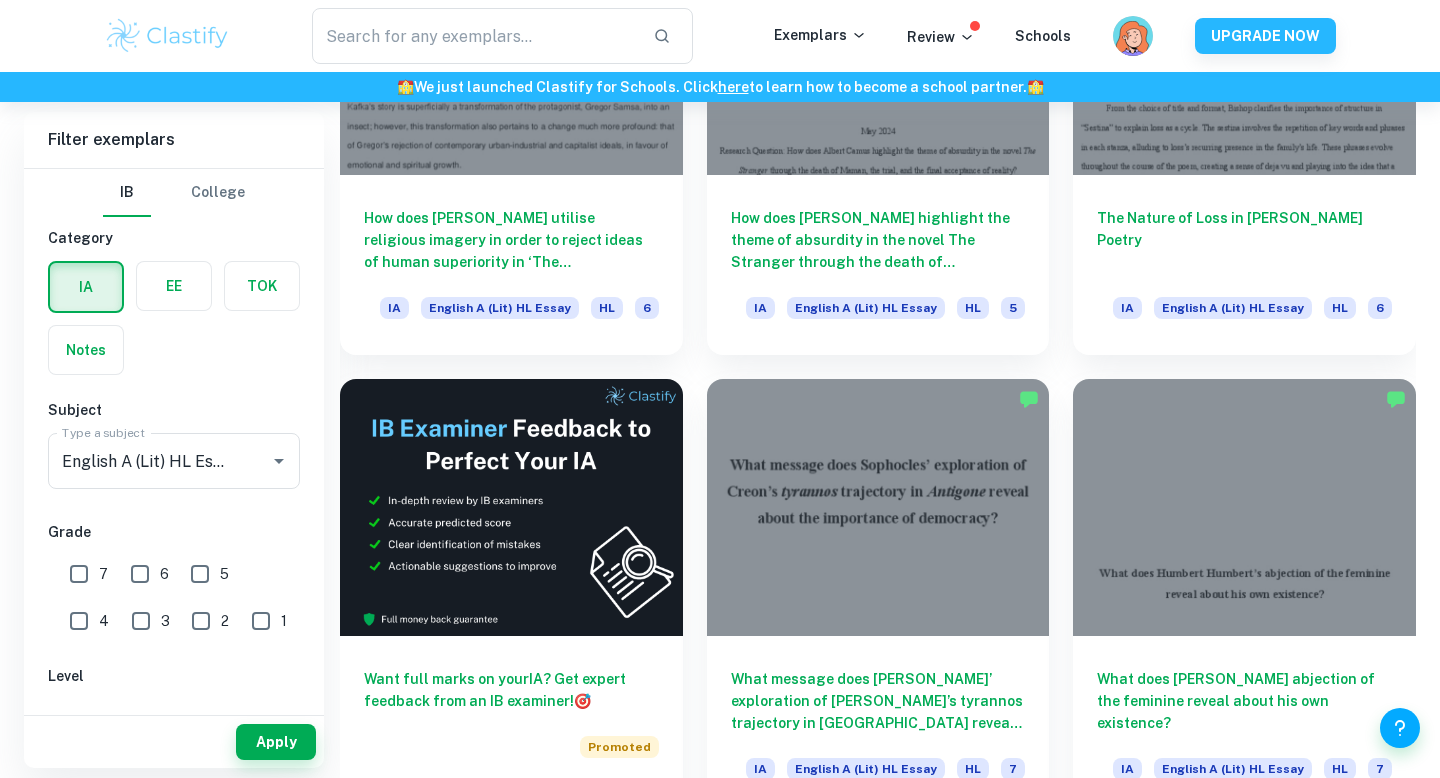 scroll, scrollTop: 3066, scrollLeft: 0, axis: vertical 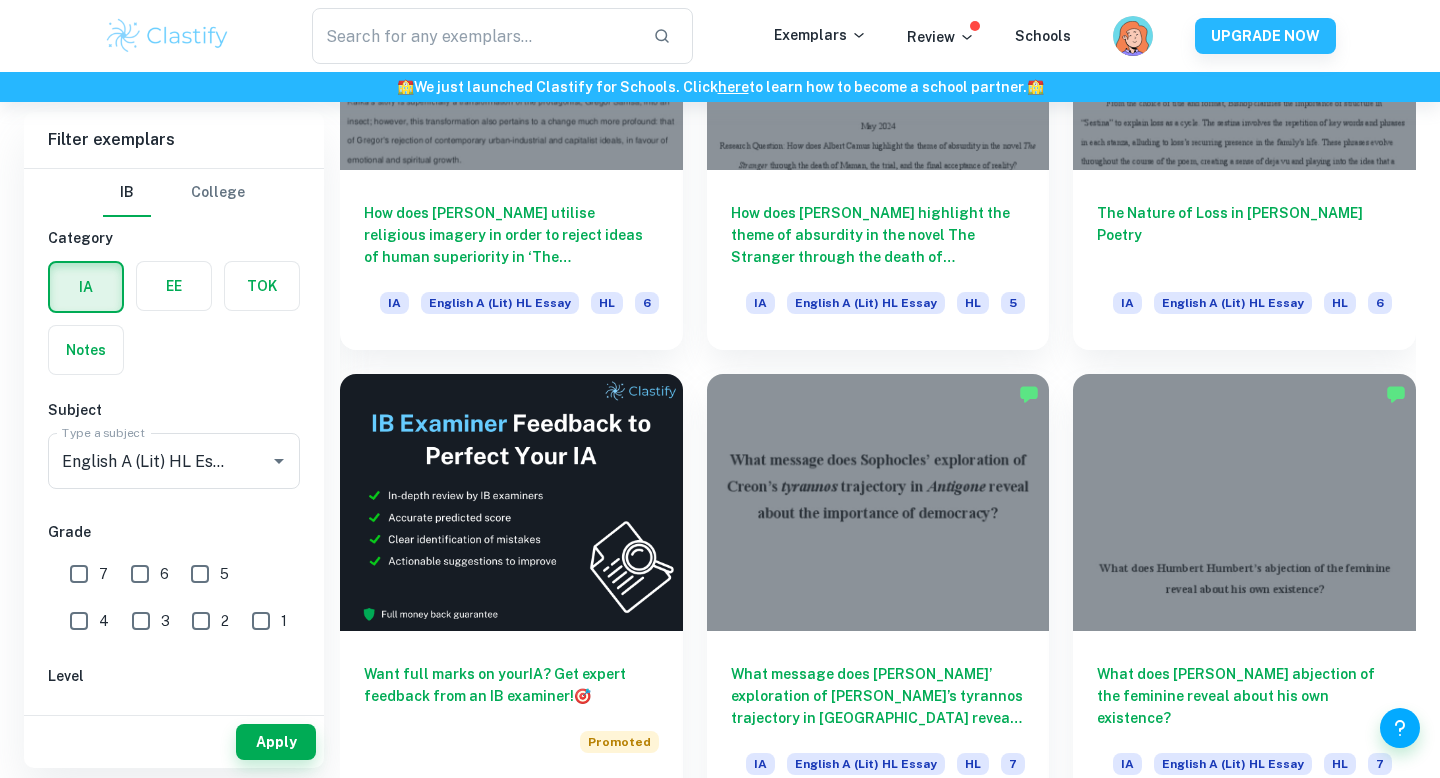 click at bounding box center (174, 286) 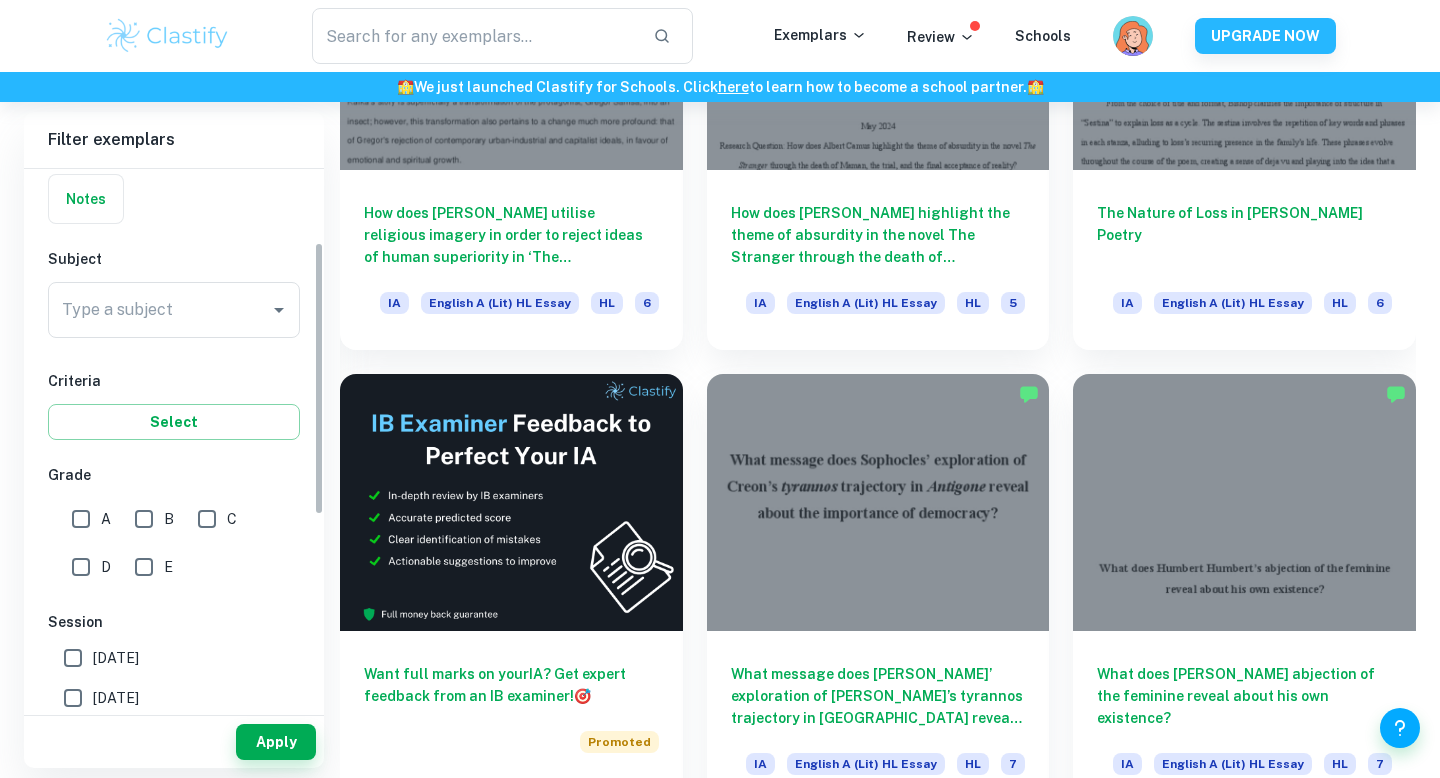 scroll, scrollTop: 145, scrollLeft: 0, axis: vertical 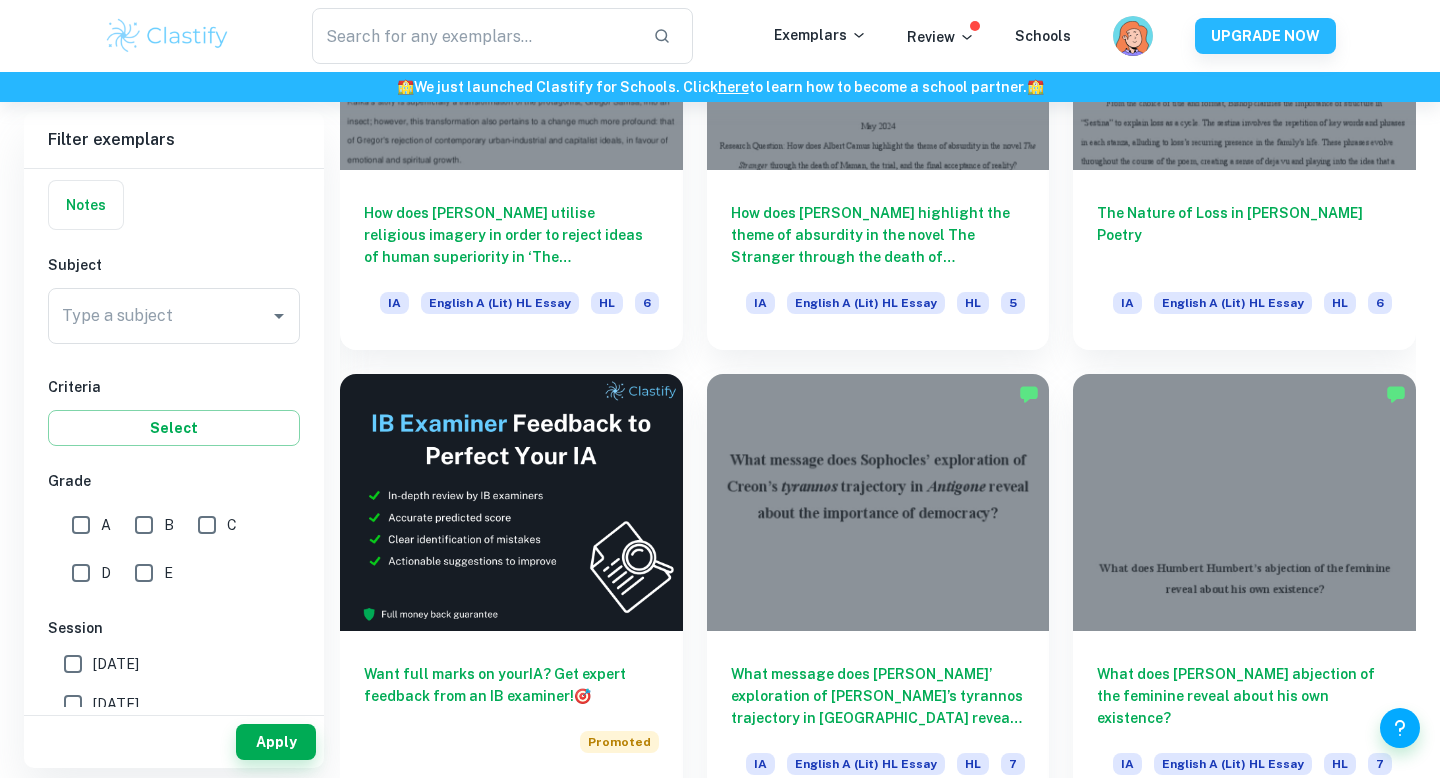 click on "A" at bounding box center (81, 525) 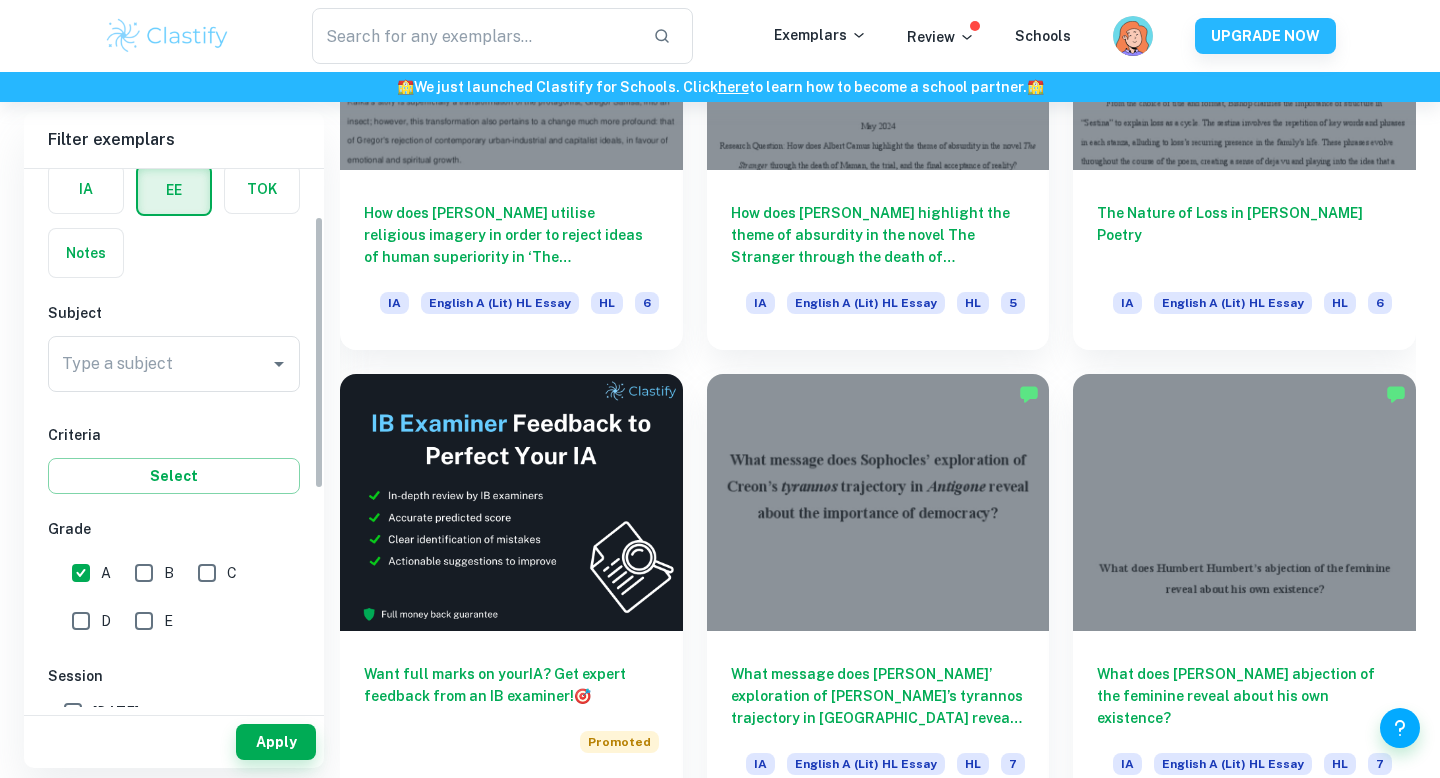 scroll, scrollTop: 89, scrollLeft: 0, axis: vertical 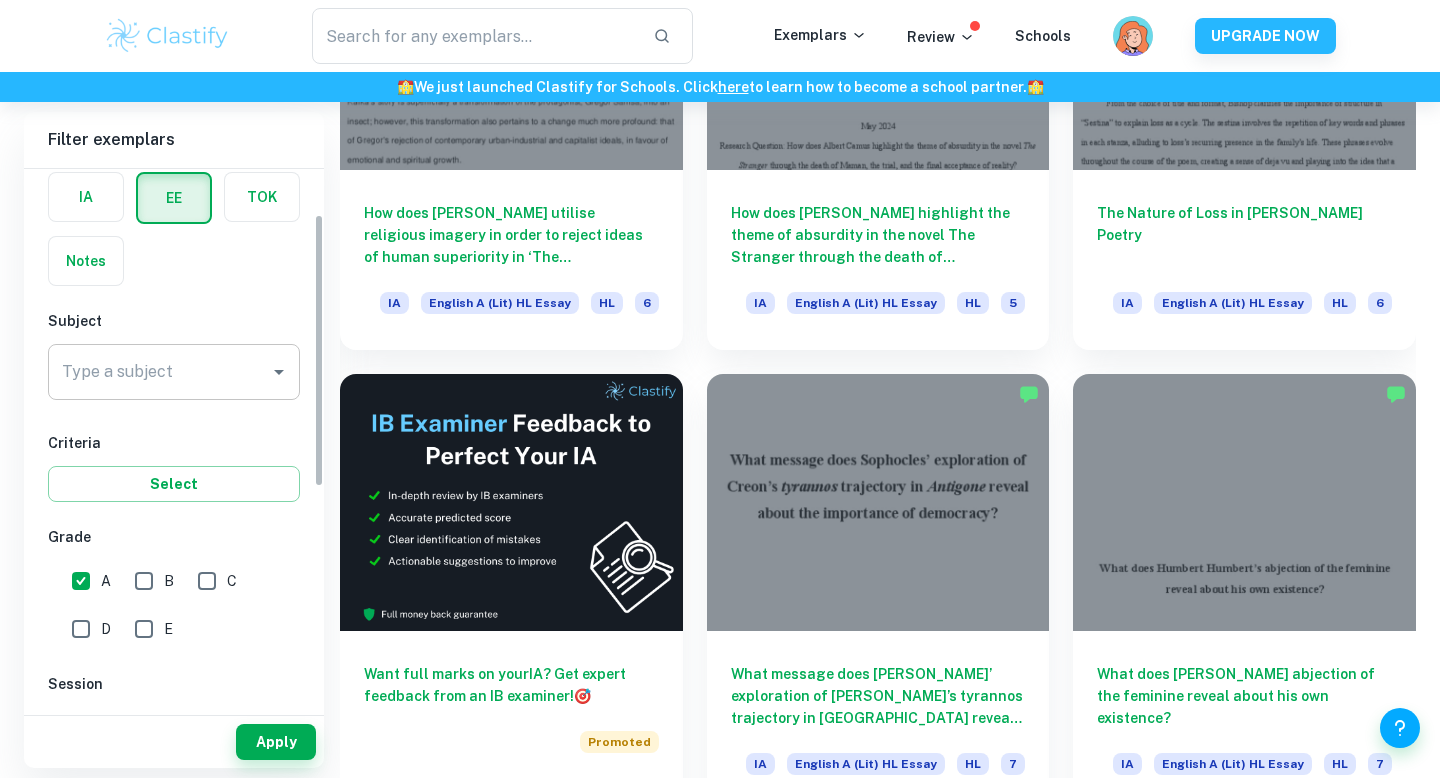 click on "Type a subject" at bounding box center [159, 372] 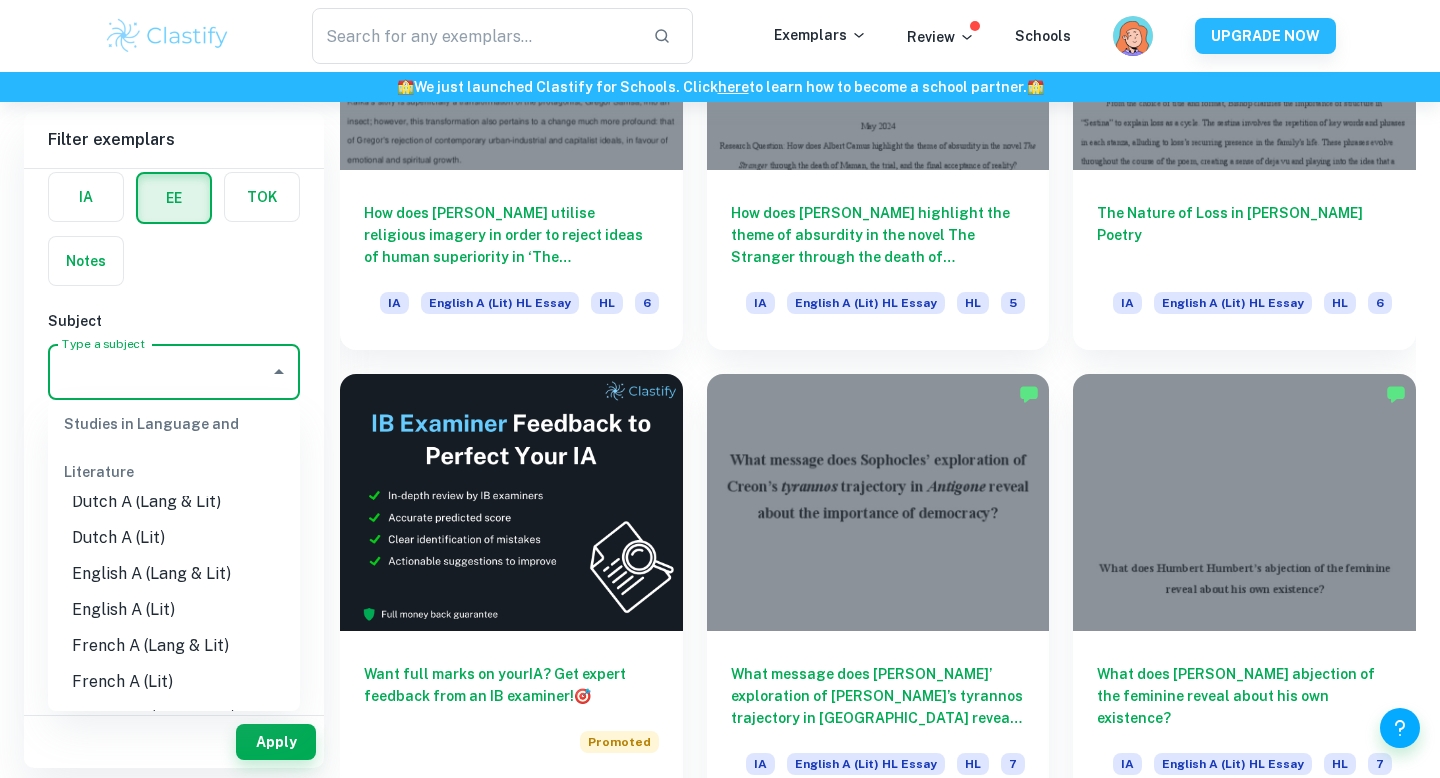 scroll, scrollTop: 165, scrollLeft: 0, axis: vertical 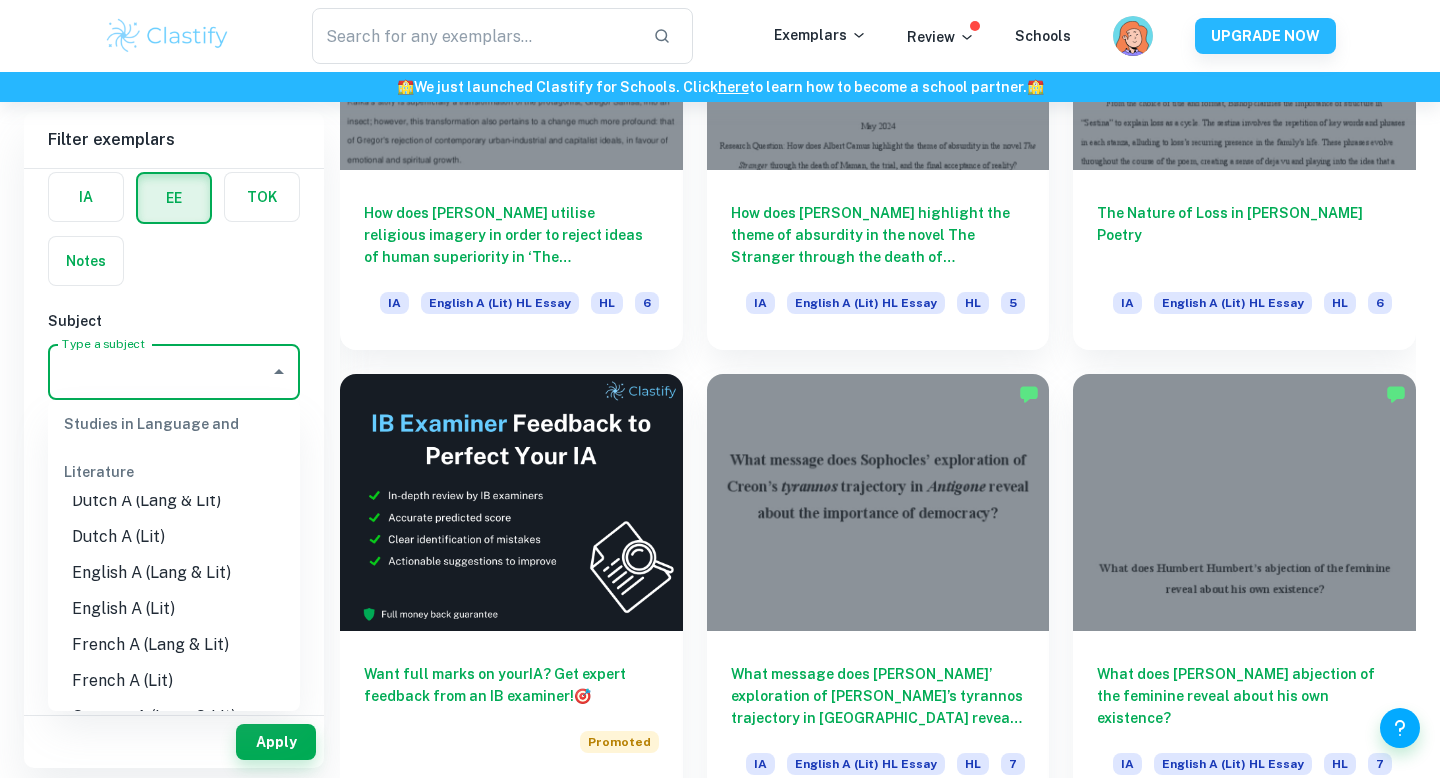 click on "English A (Lit)" at bounding box center (174, 609) 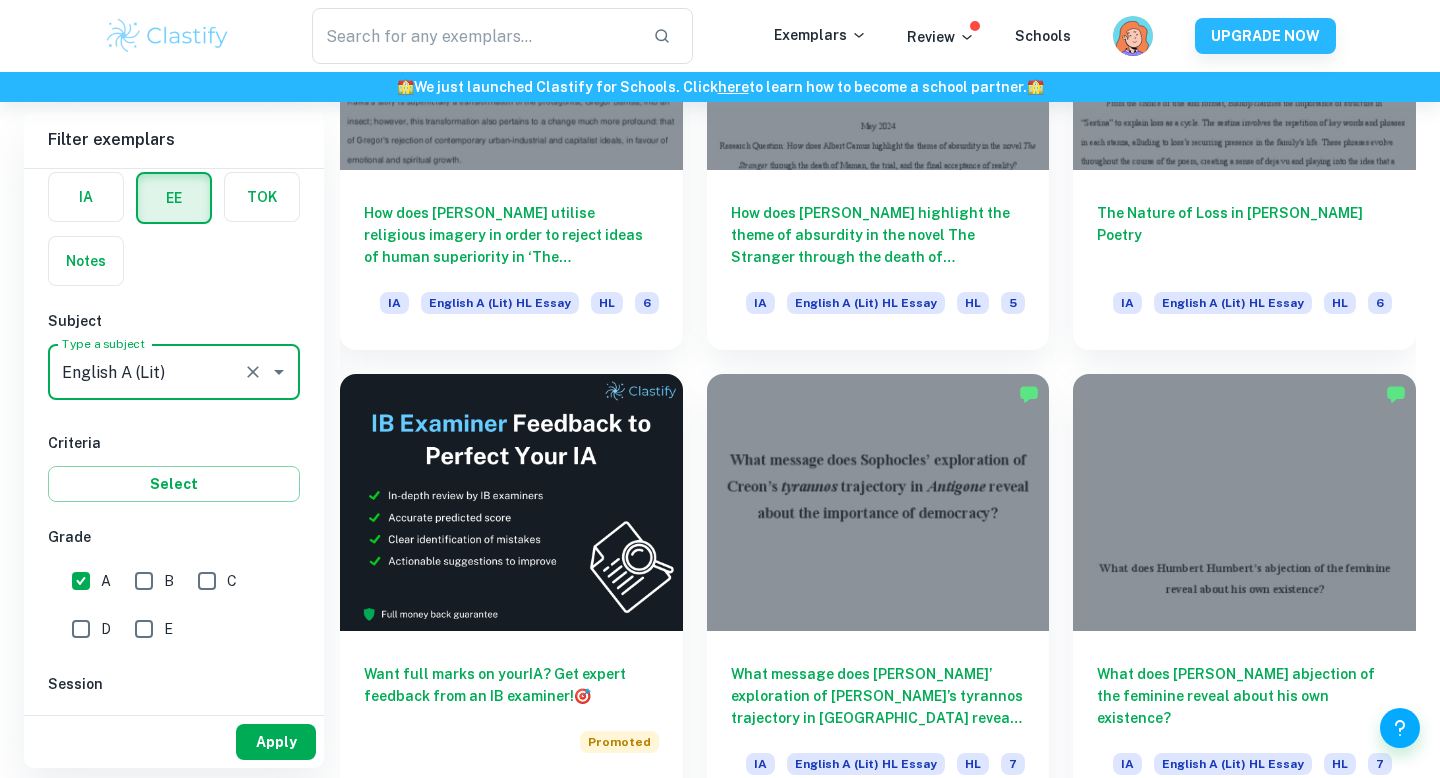 click on "Apply" at bounding box center (276, 742) 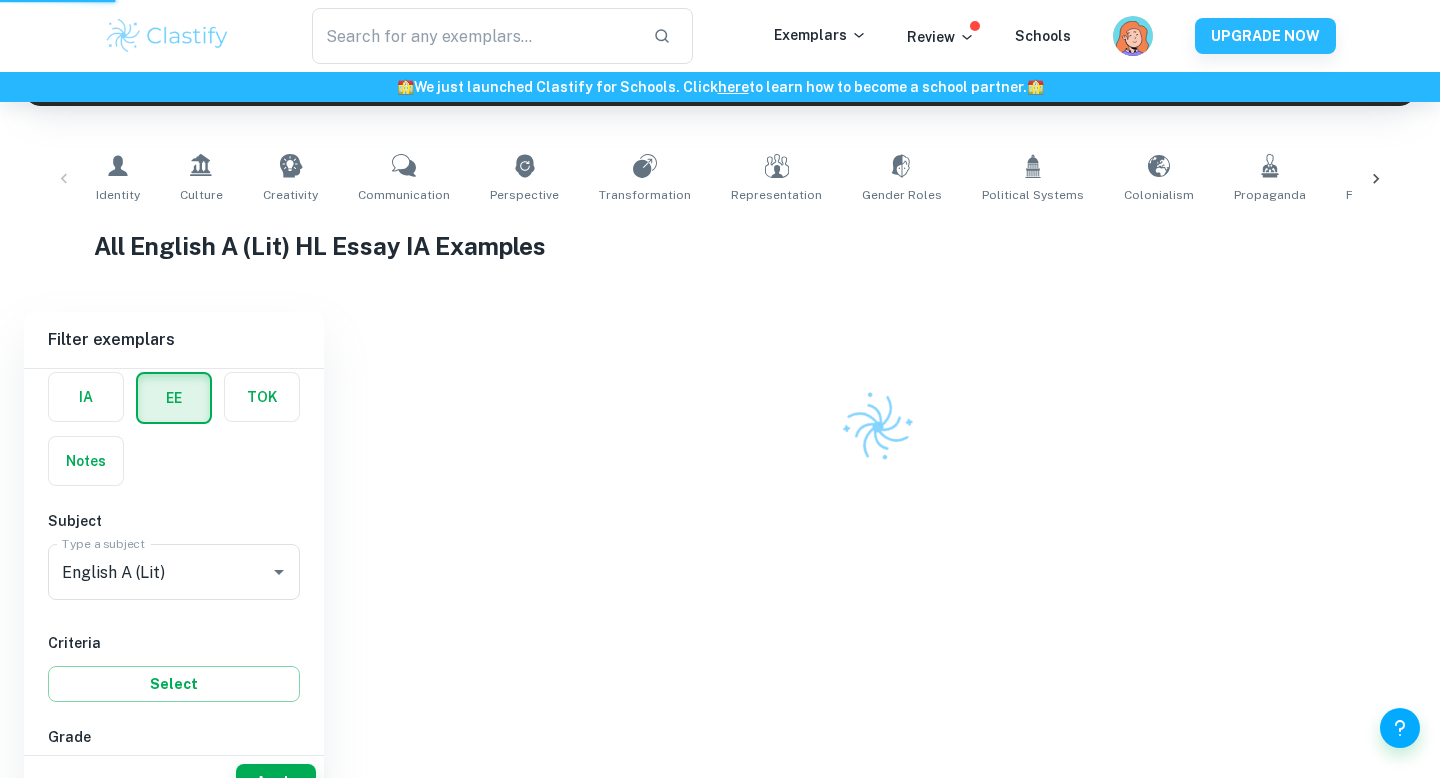 scroll, scrollTop: 292, scrollLeft: 0, axis: vertical 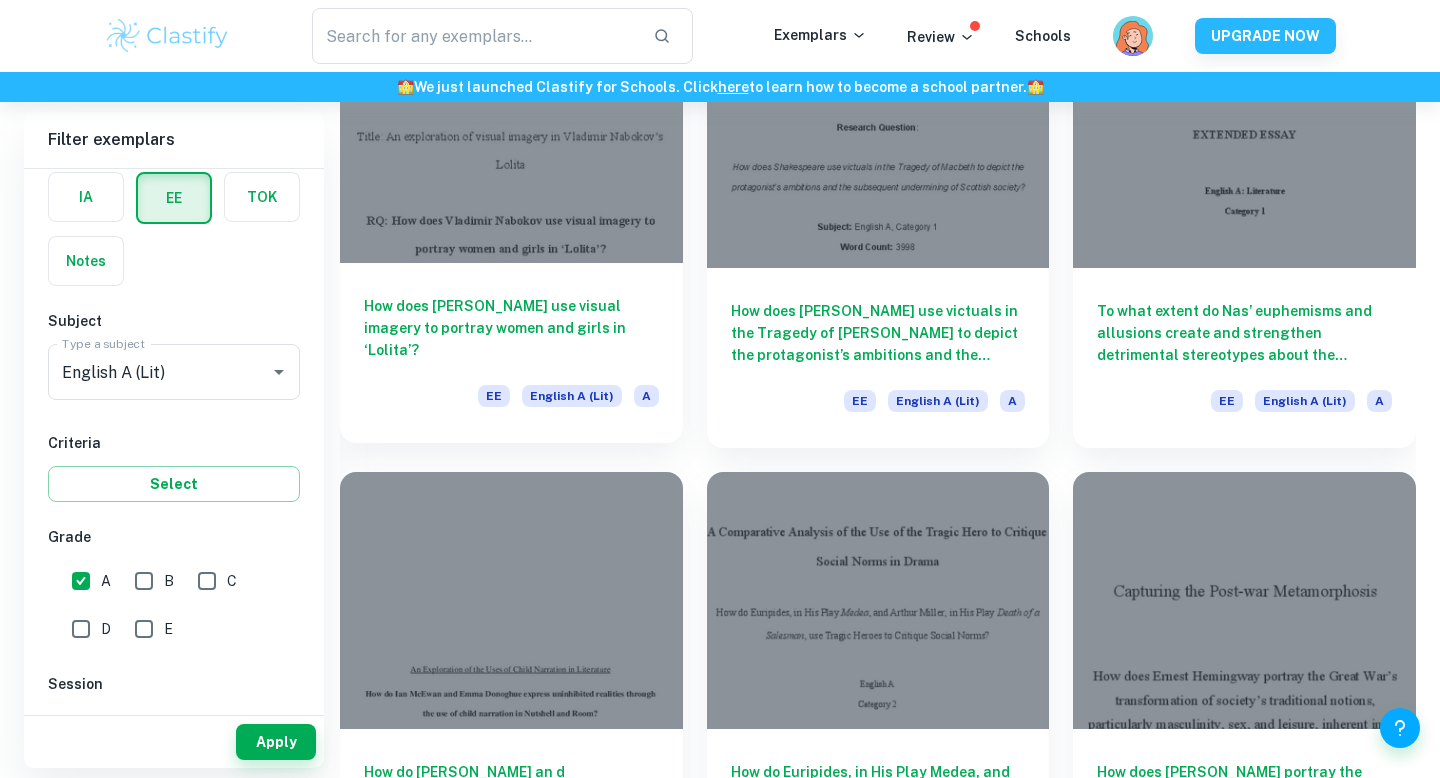click on "How does [PERSON_NAME] use visual imagery to portray women and girls in ‘Lolita’?" at bounding box center [511, 328] 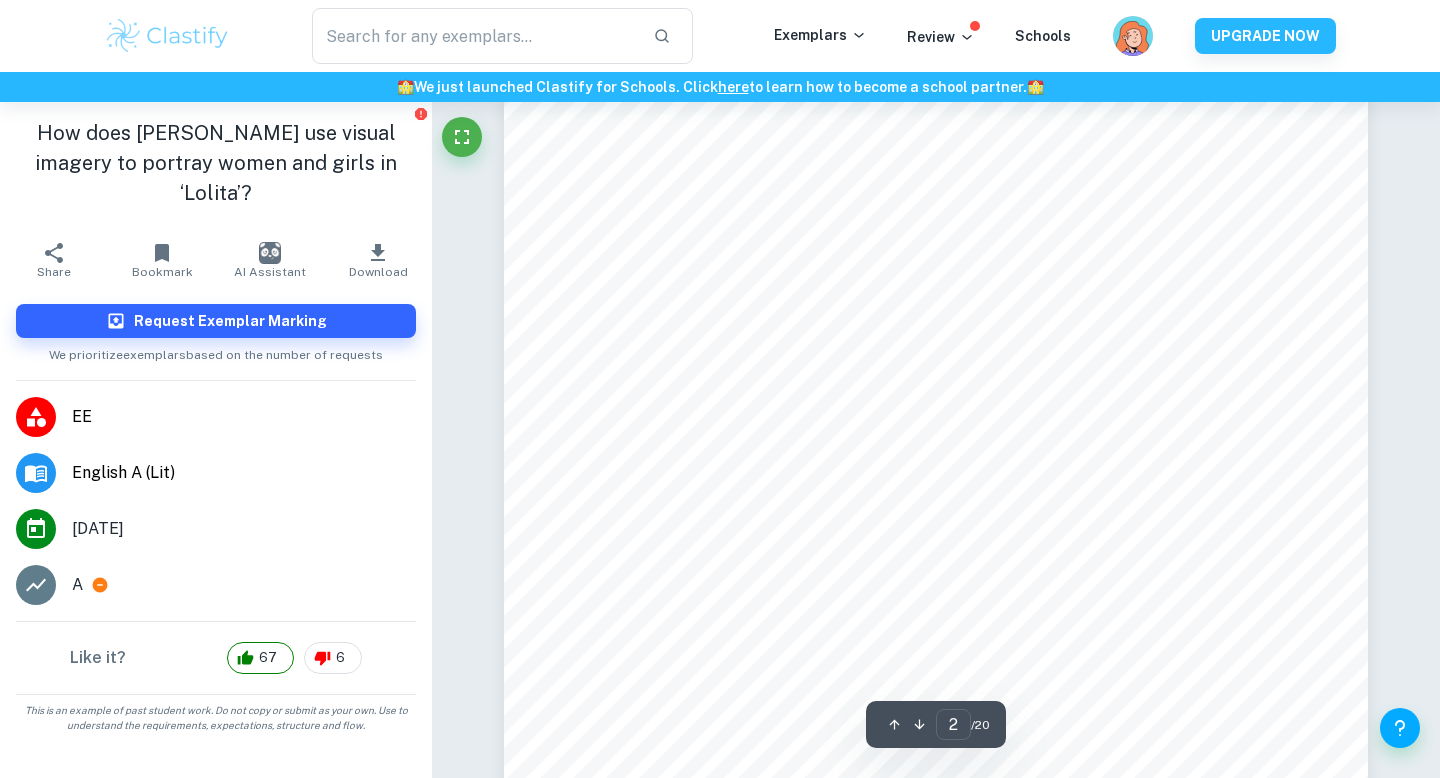 scroll, scrollTop: 1405, scrollLeft: 0, axis: vertical 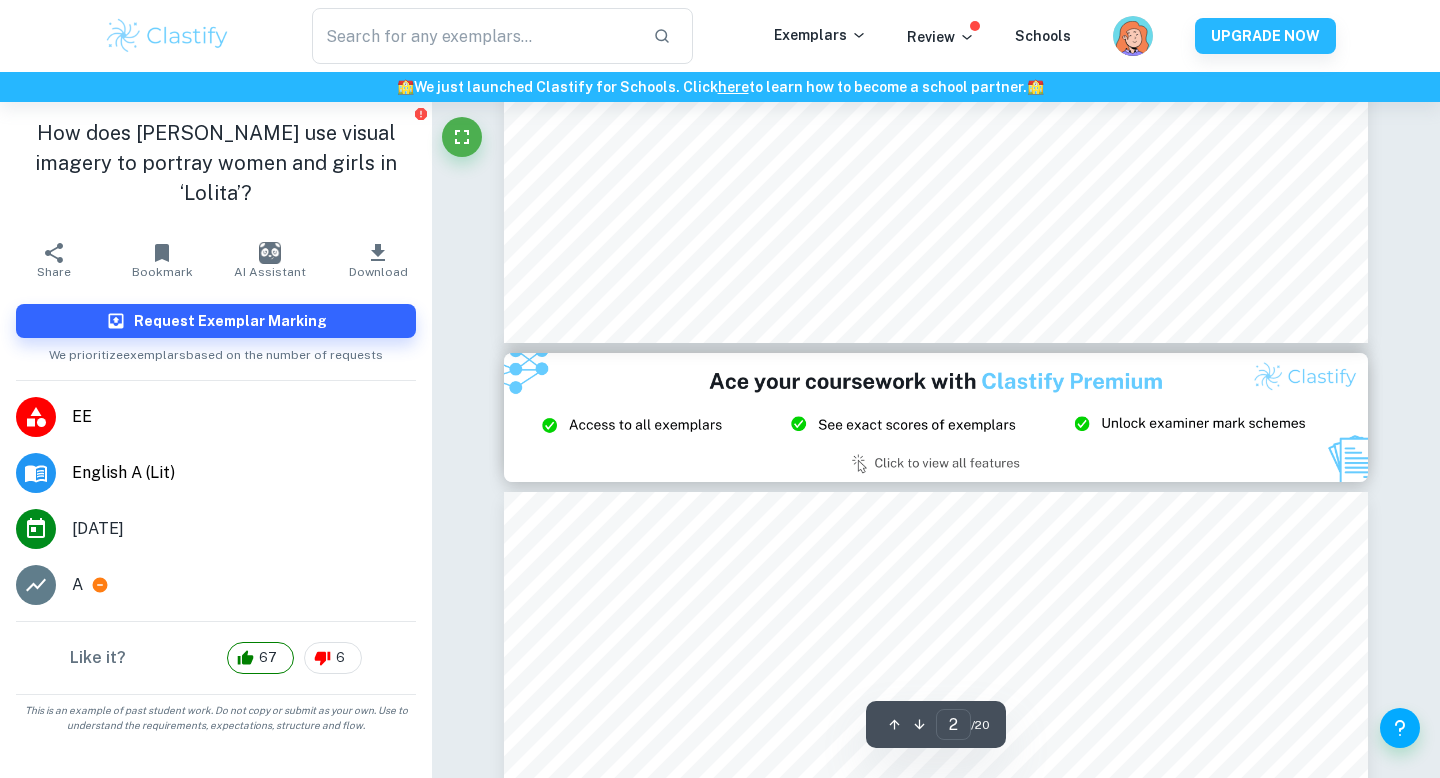 type on "3" 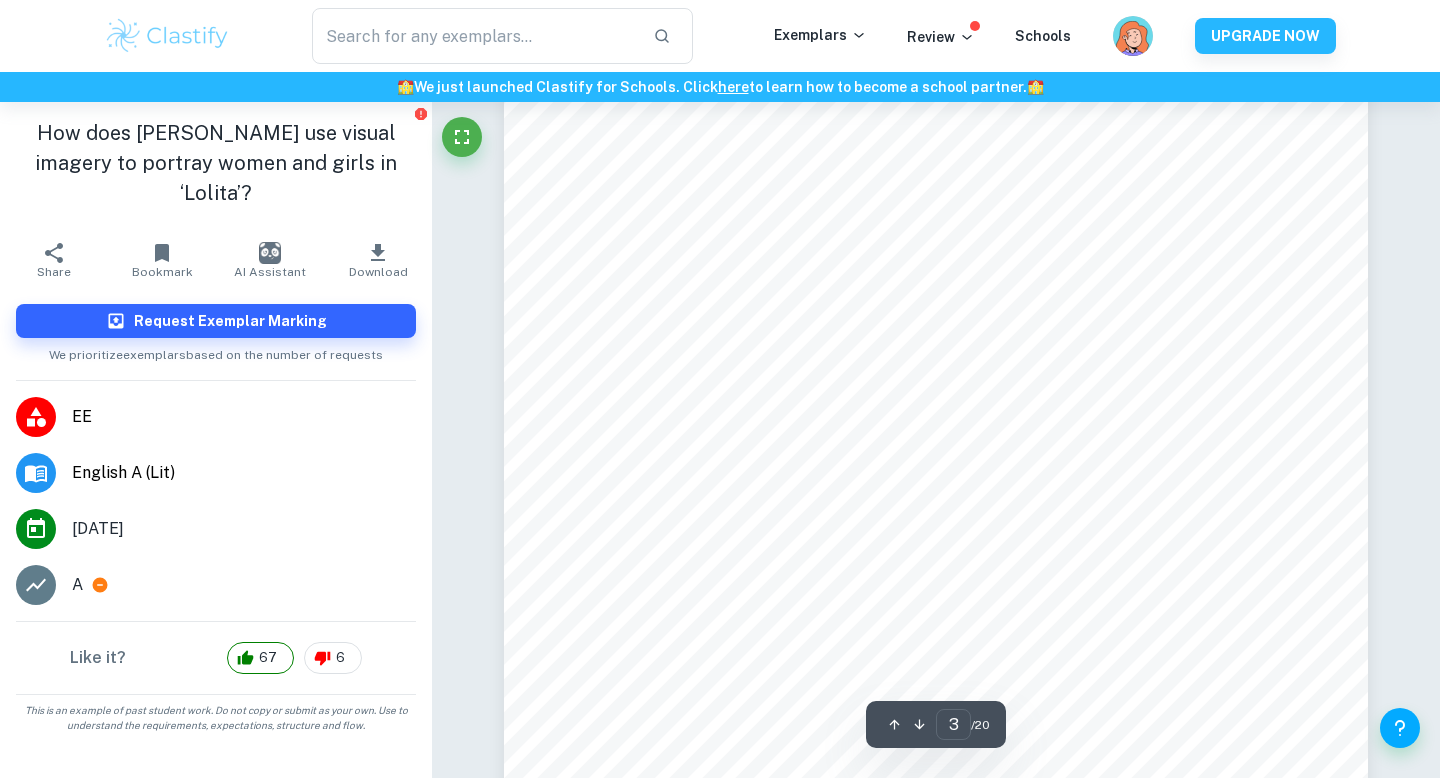 scroll, scrollTop: 2704, scrollLeft: 0, axis: vertical 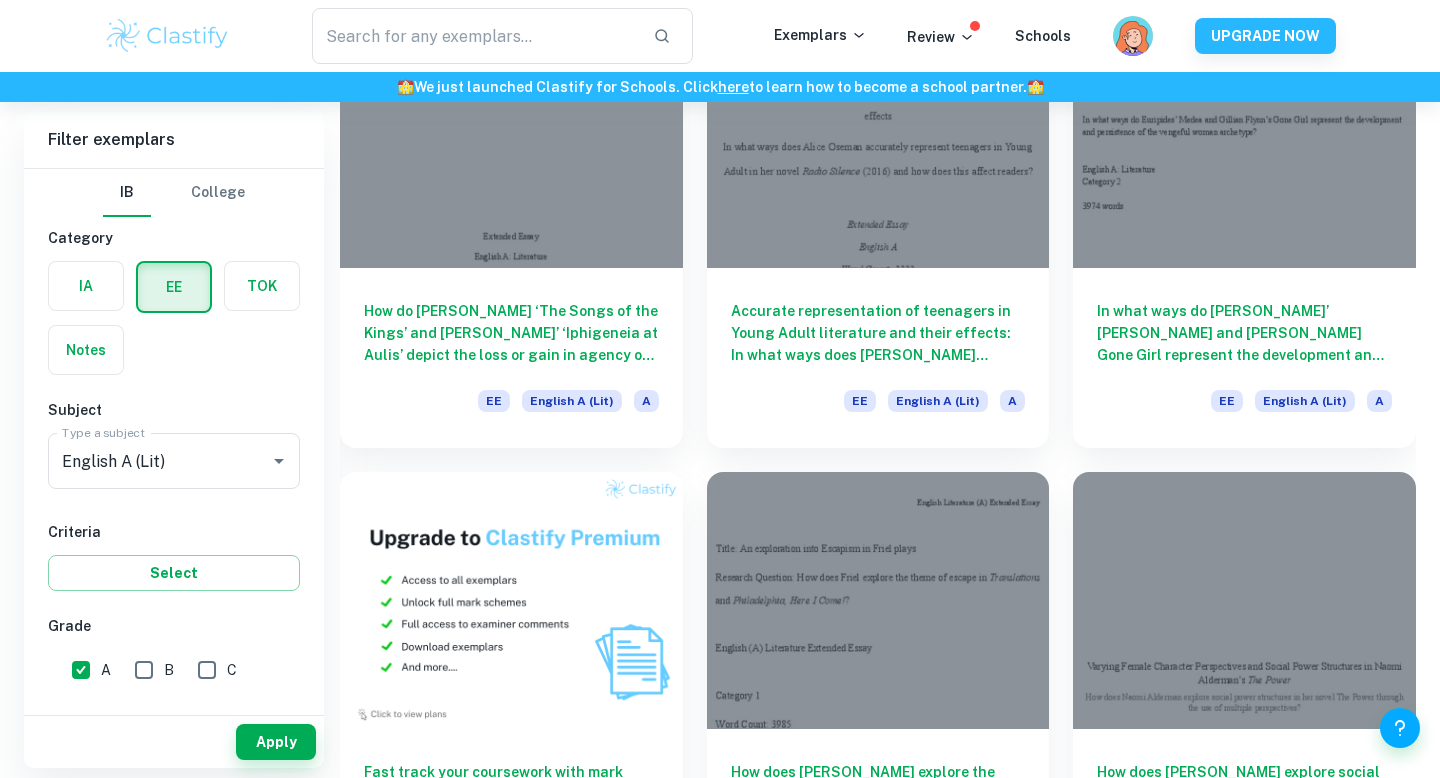click at bounding box center (86, 286) 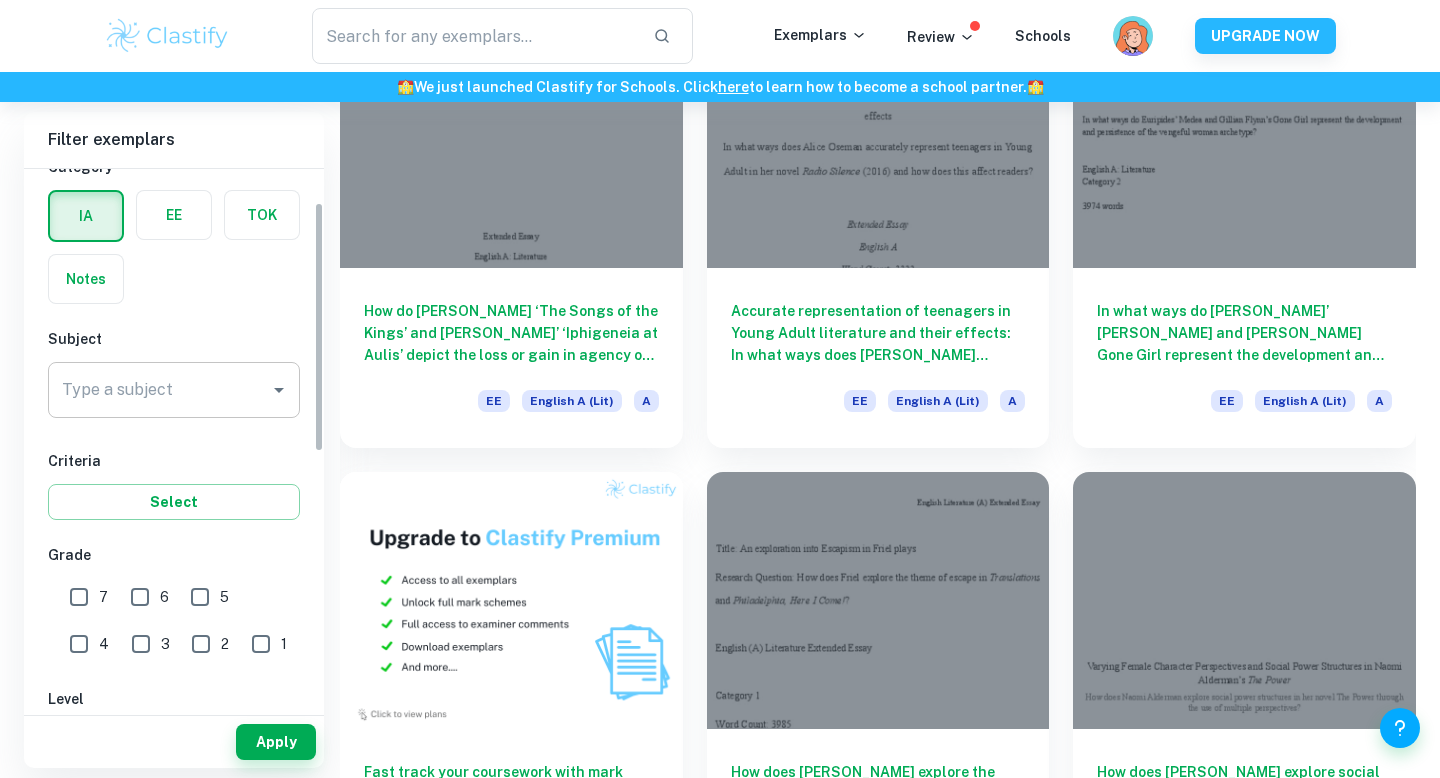 scroll, scrollTop: 70, scrollLeft: 0, axis: vertical 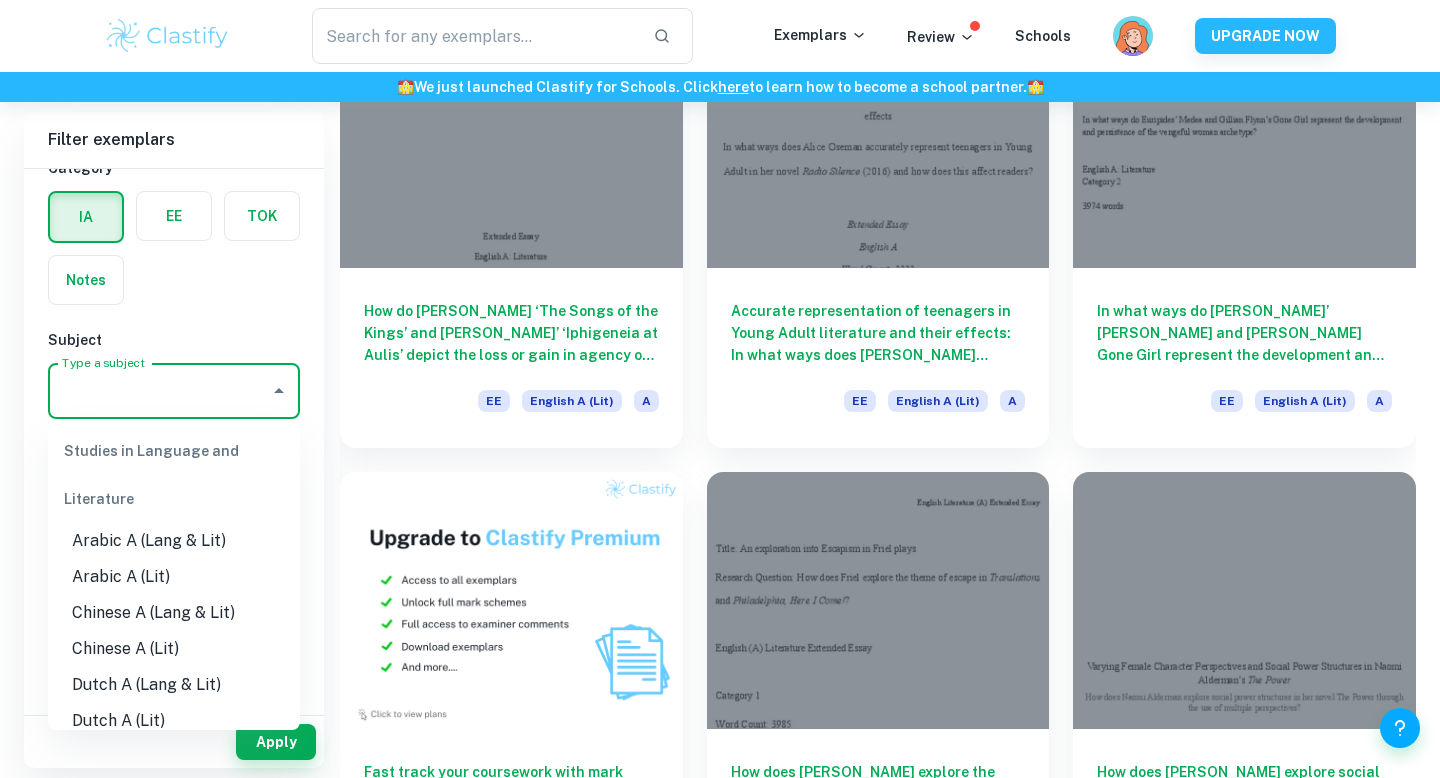 click on "Type a subject" at bounding box center [159, 391] 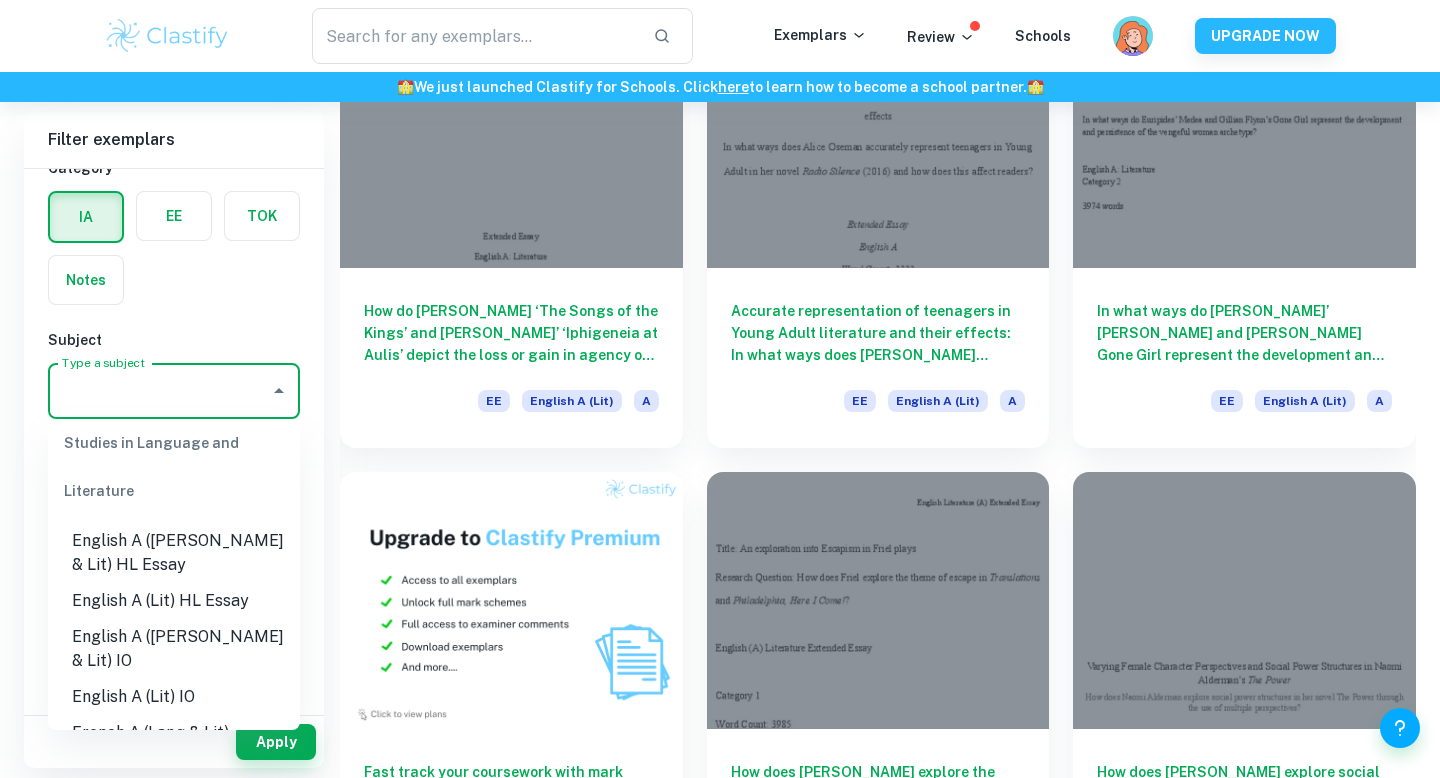 scroll, scrollTop: 241, scrollLeft: 0, axis: vertical 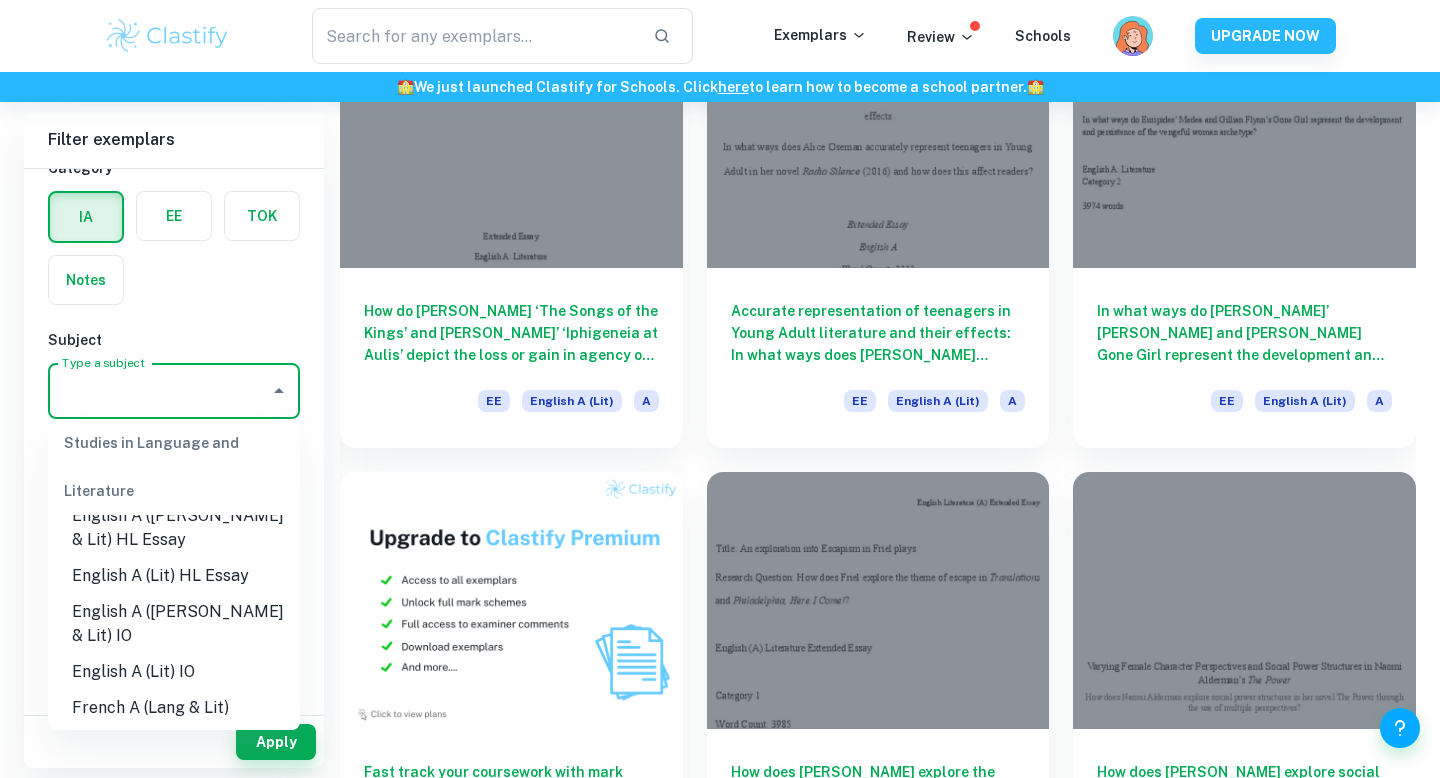 click on "English A (Lit) HL Essay" at bounding box center [174, 576] 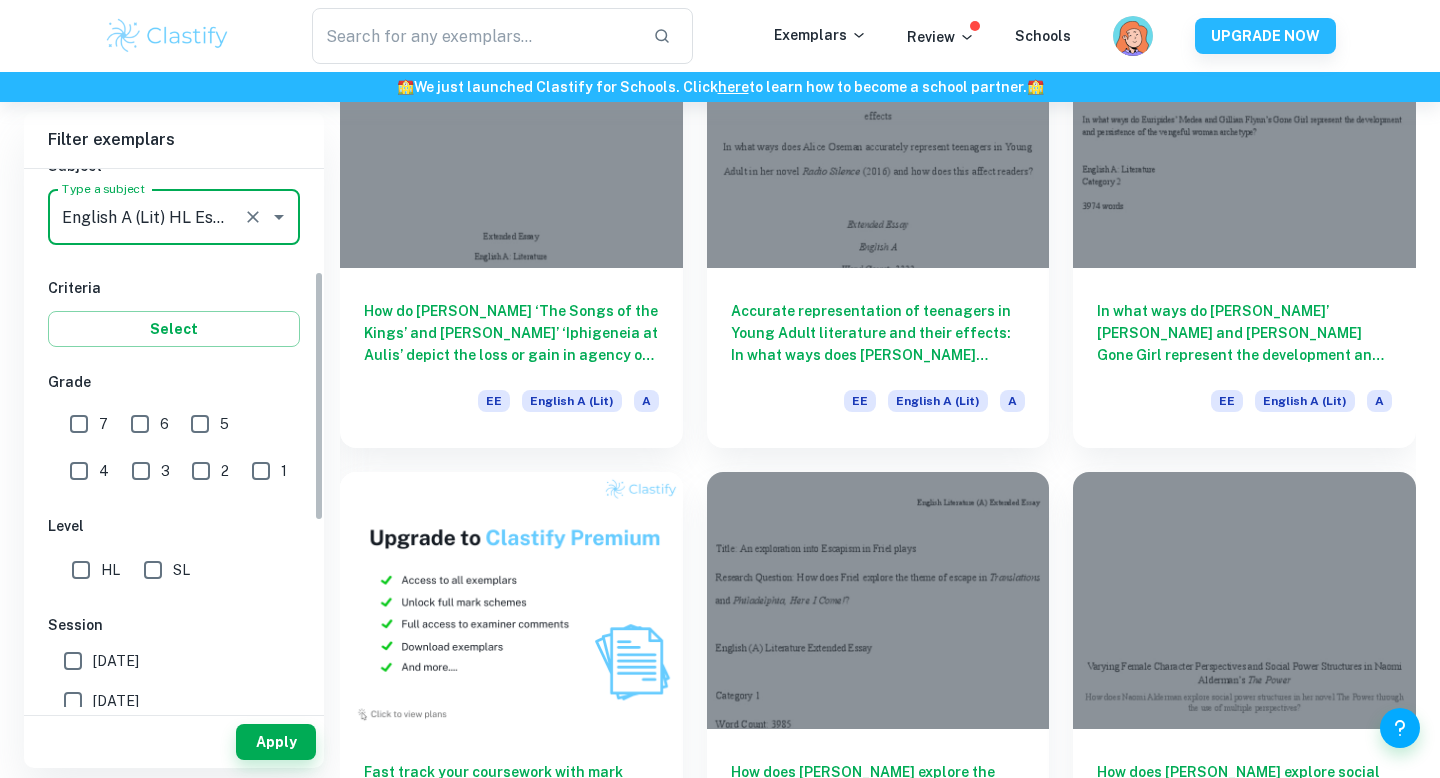 scroll, scrollTop: 246, scrollLeft: 0, axis: vertical 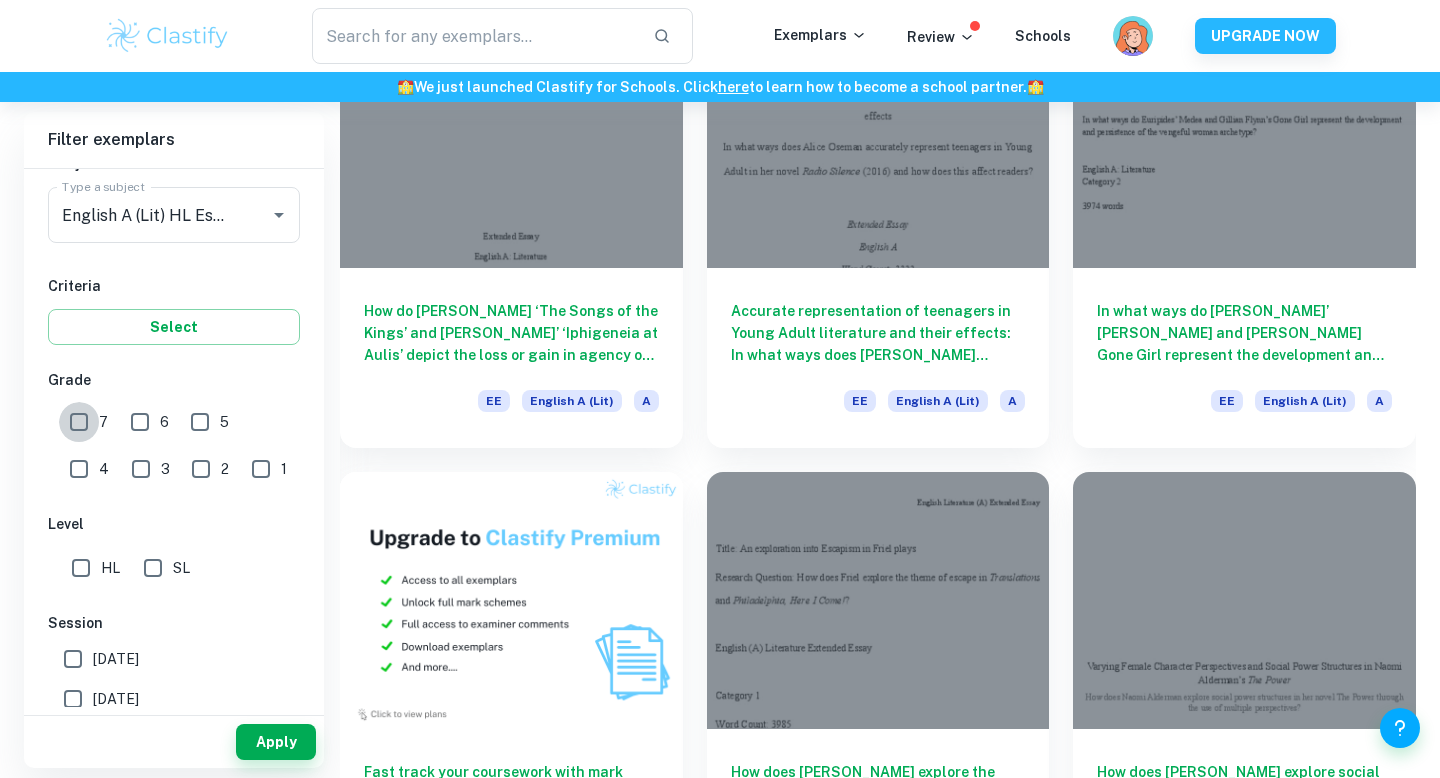 click on "7" at bounding box center (79, 422) 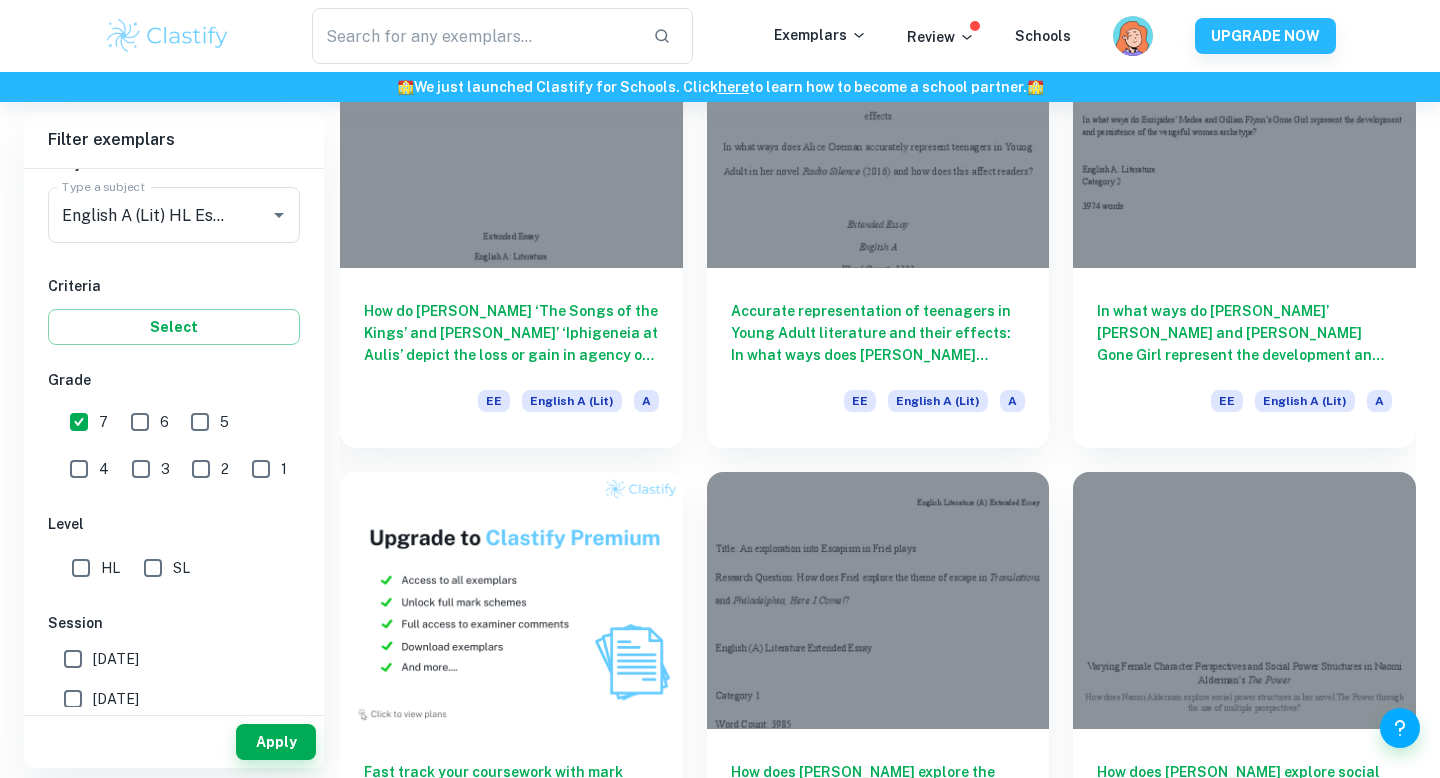 click on "HL" at bounding box center [81, 568] 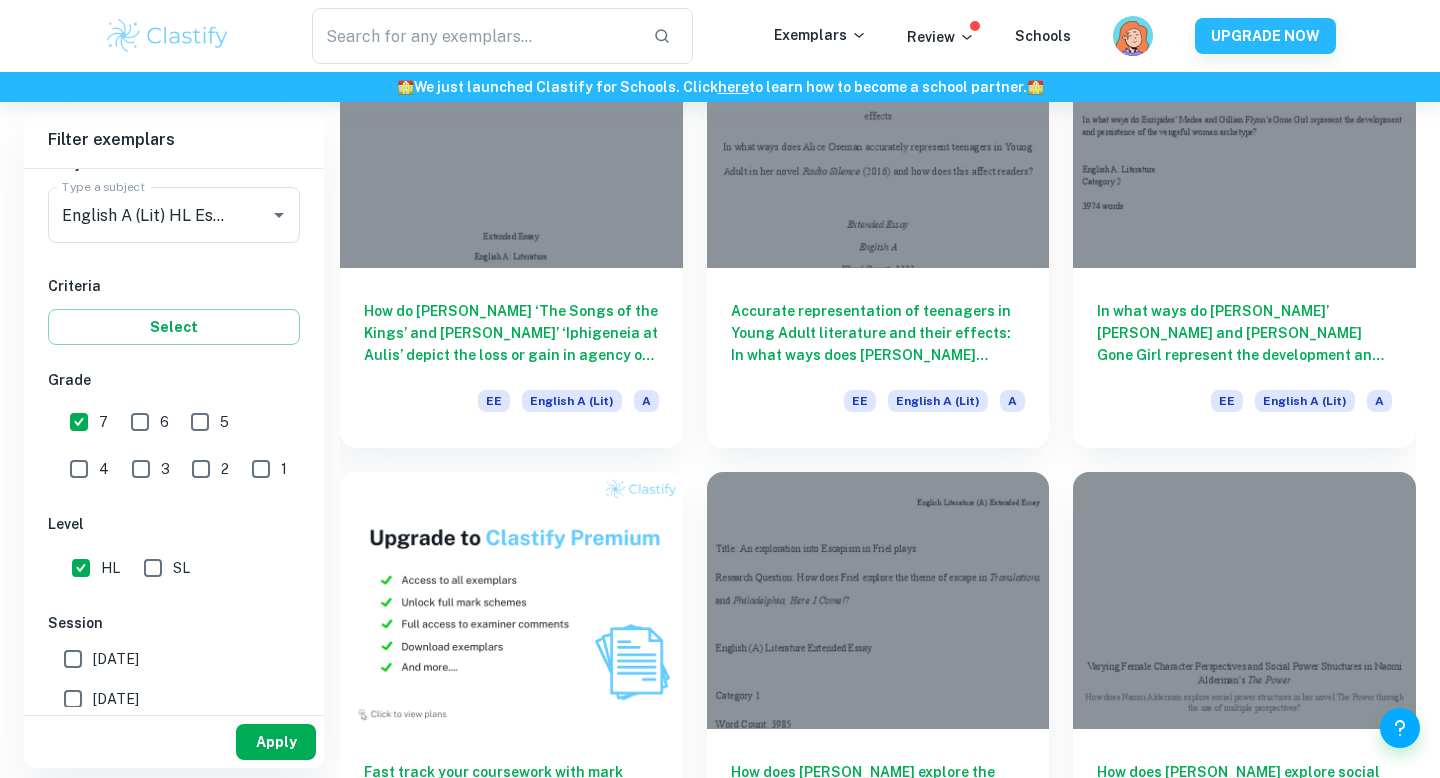 click on "Apply" at bounding box center [276, 742] 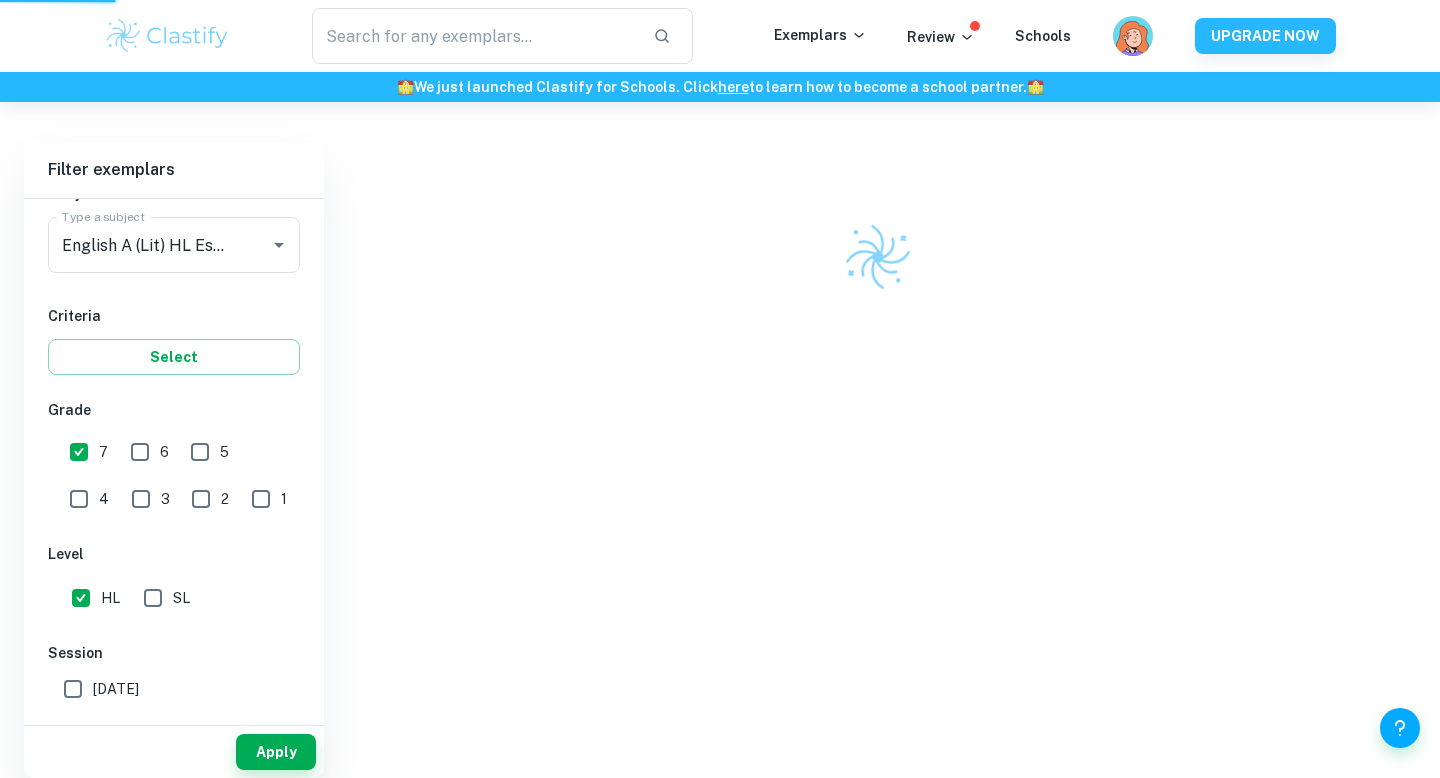 scroll, scrollTop: 102, scrollLeft: 0, axis: vertical 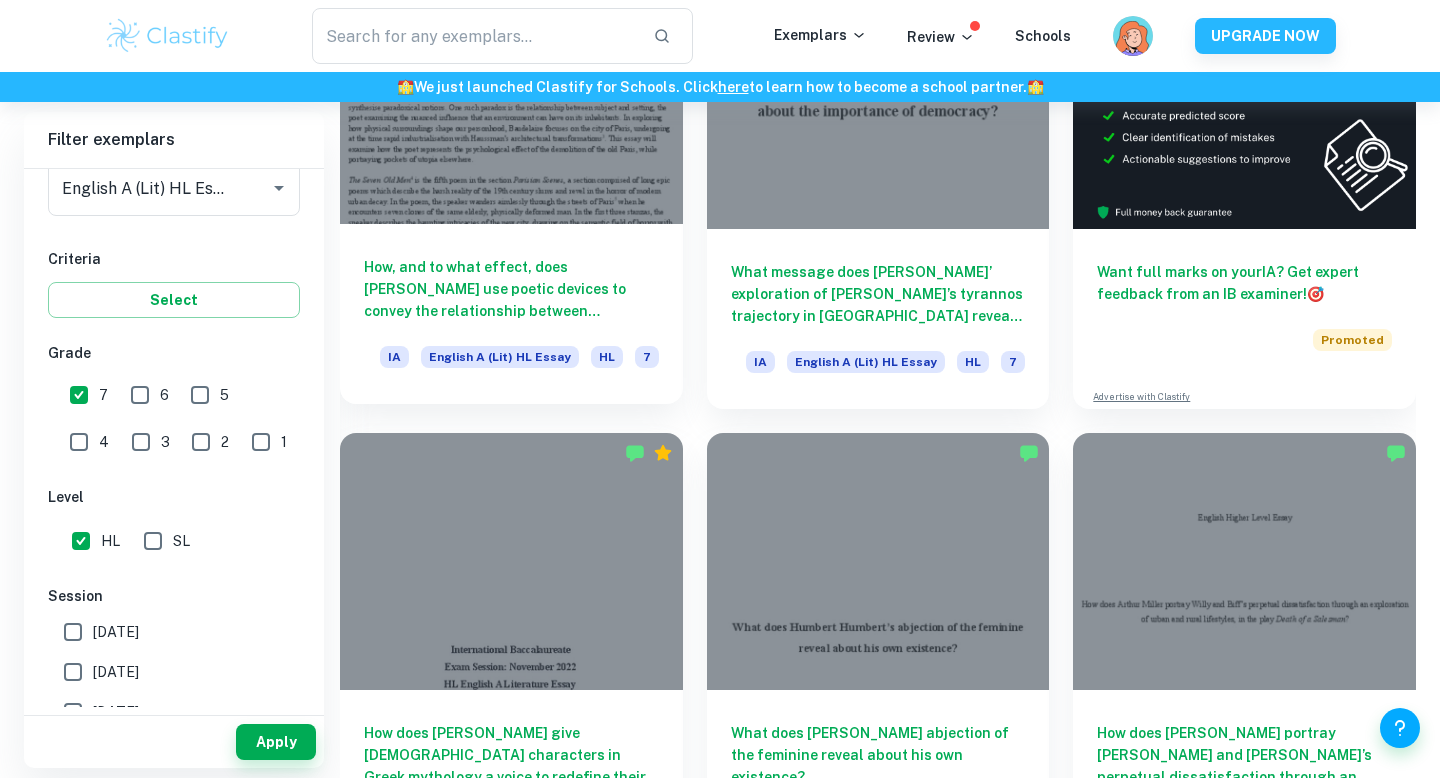 click on "How, and to what effect, does [PERSON_NAME] use poetic devices to convey the relationship between environment and individual?" at bounding box center [511, 289] 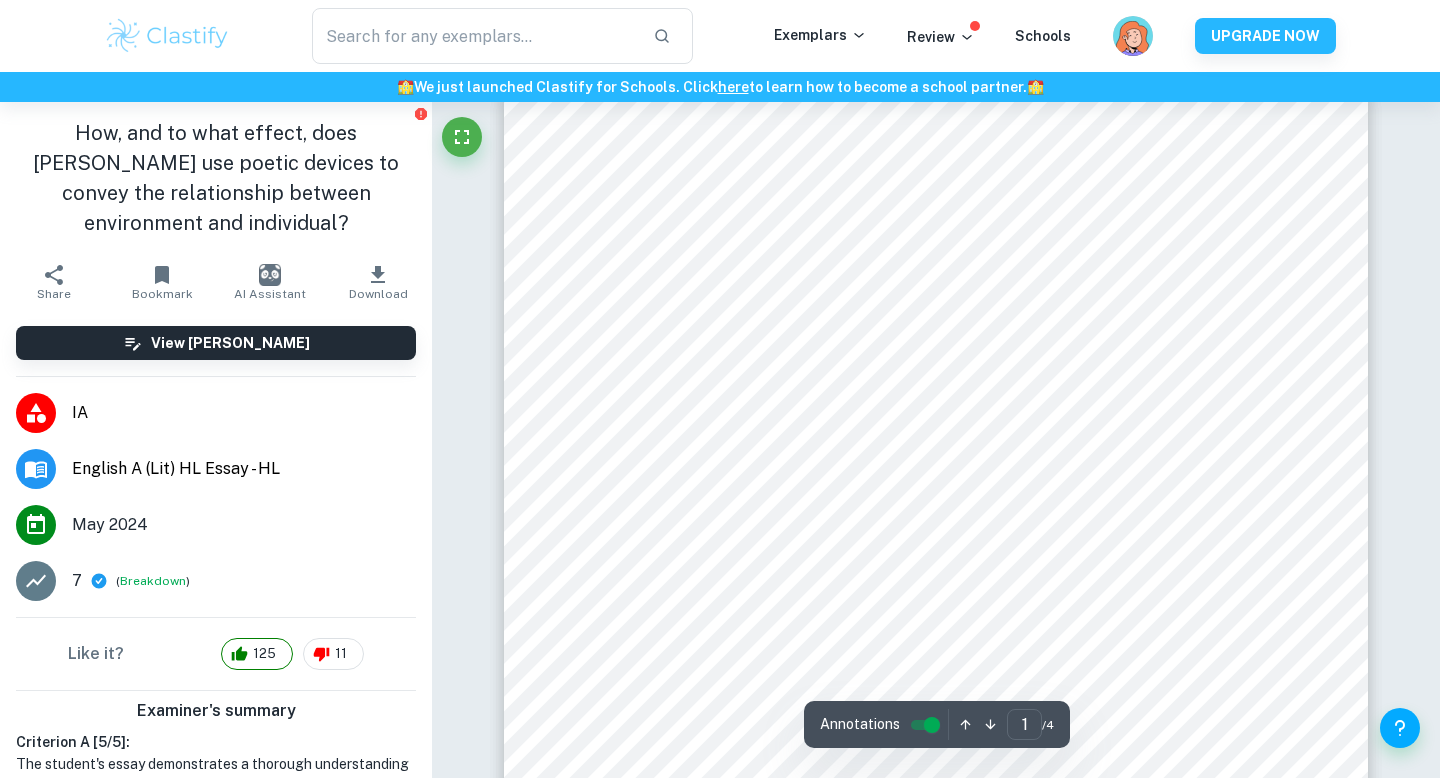 scroll, scrollTop: 47, scrollLeft: 0, axis: vertical 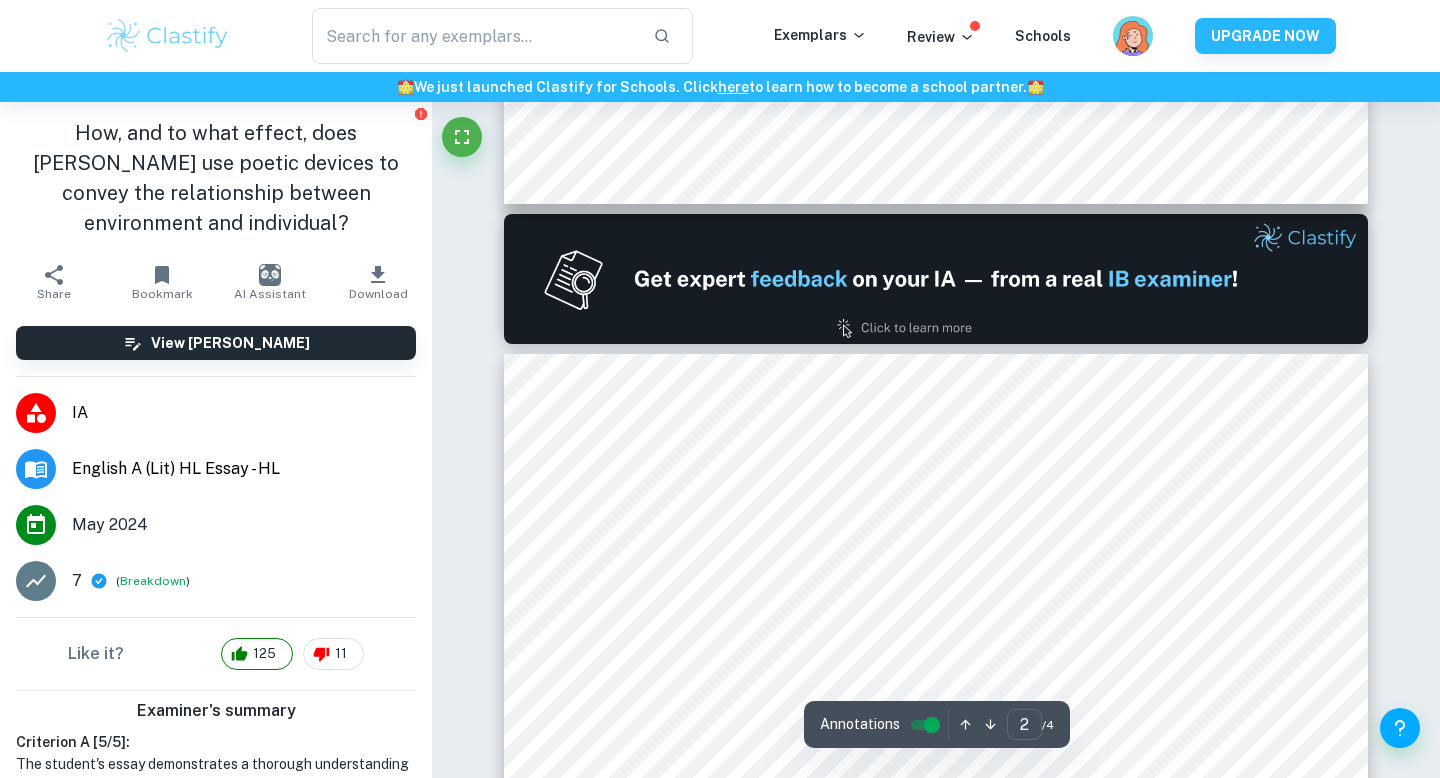 type on "1" 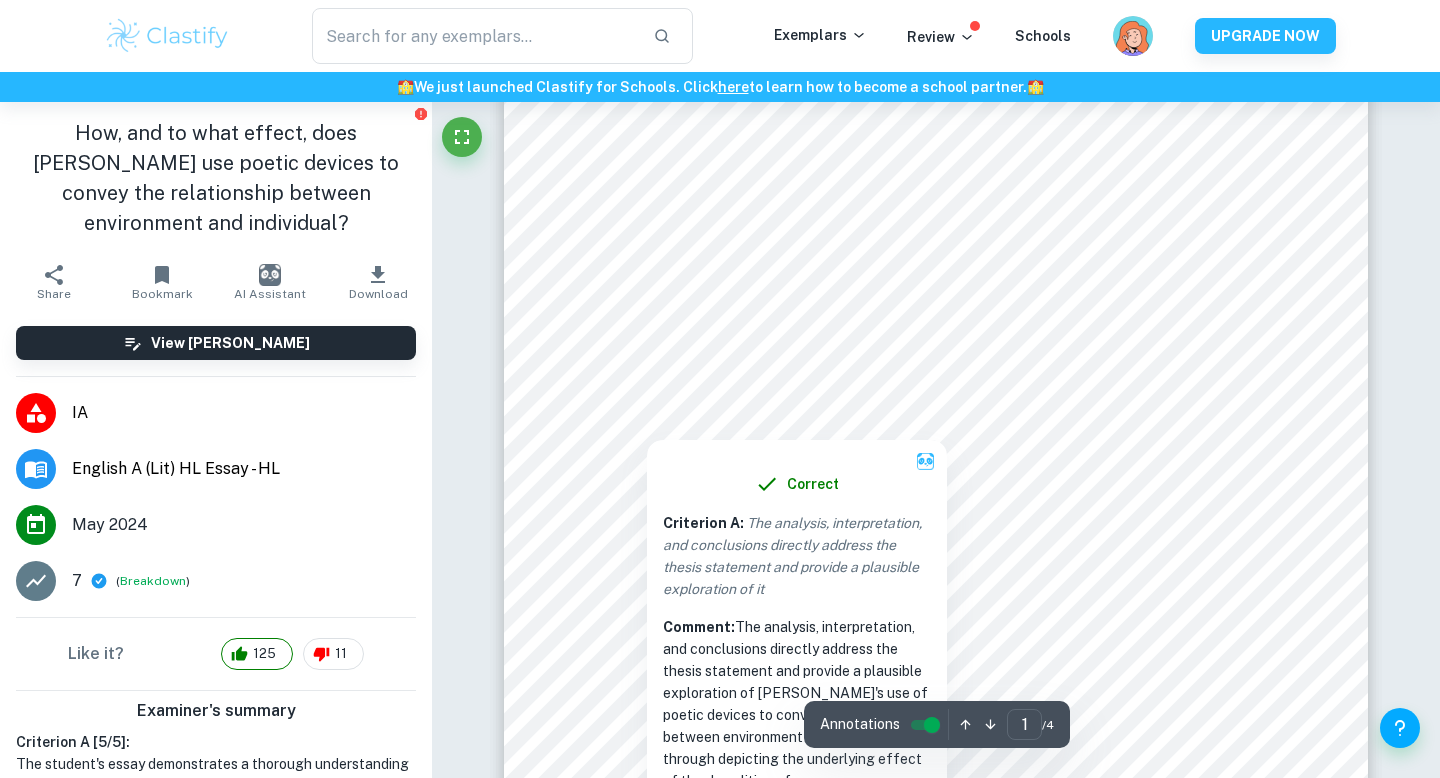 scroll, scrollTop: 0, scrollLeft: 0, axis: both 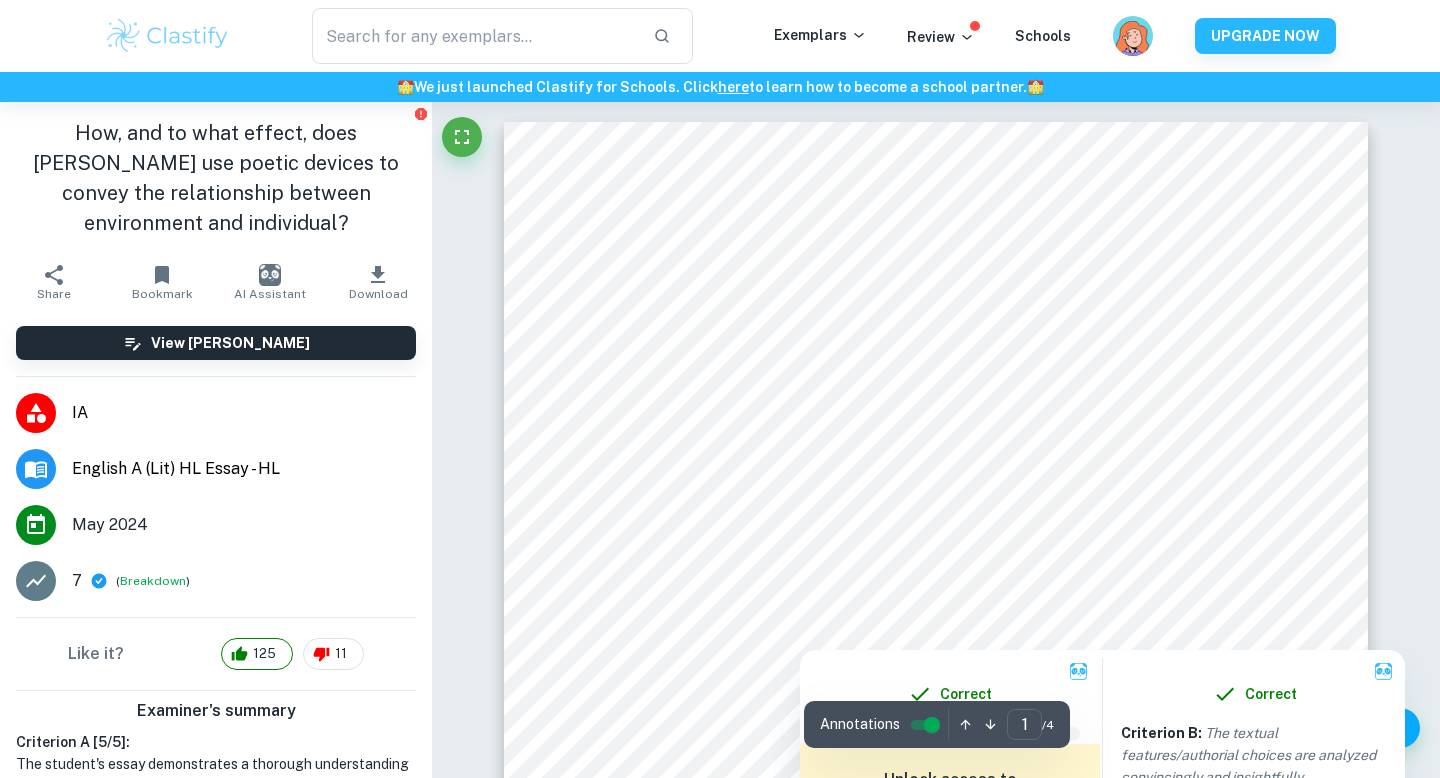 click at bounding box center [932, 725] 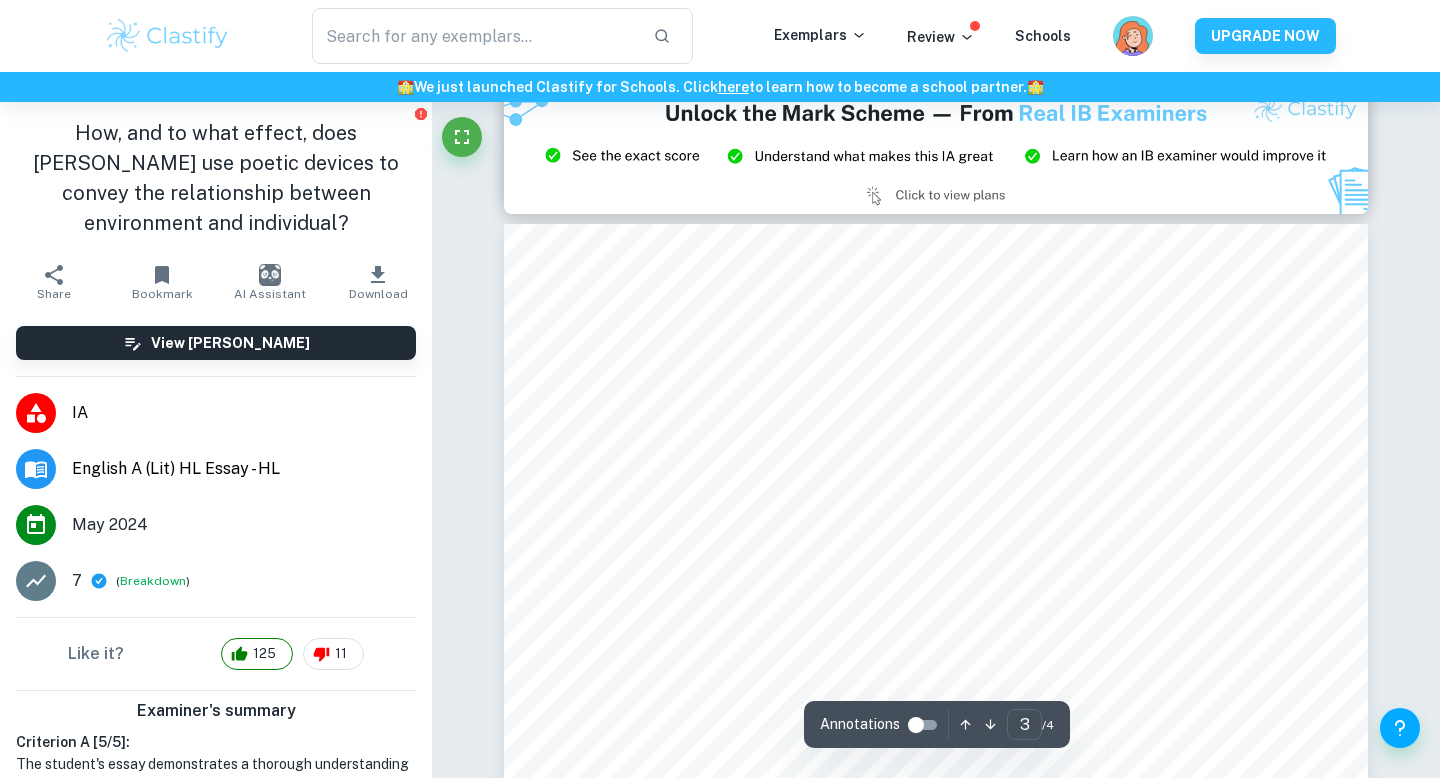 scroll, scrollTop: 2660, scrollLeft: 0, axis: vertical 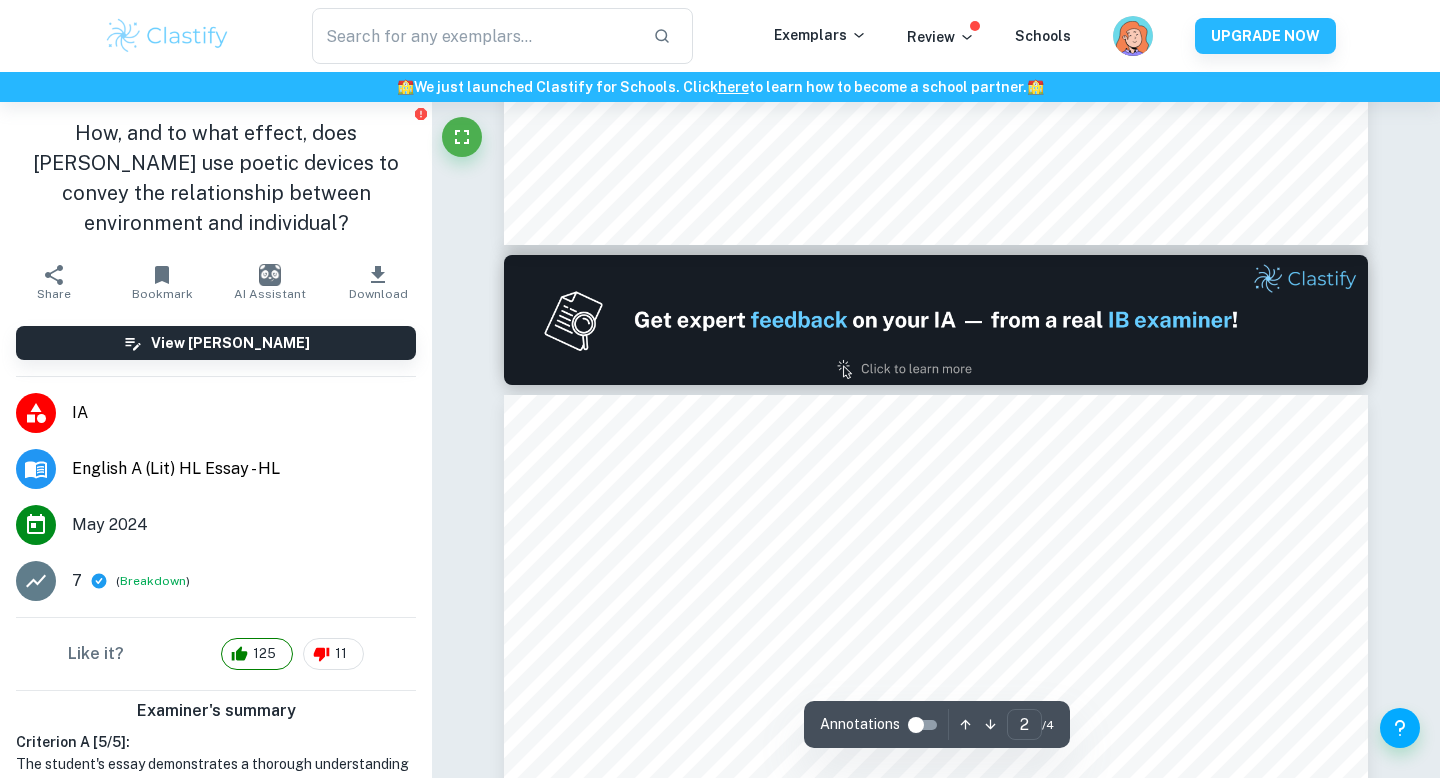 type on "1" 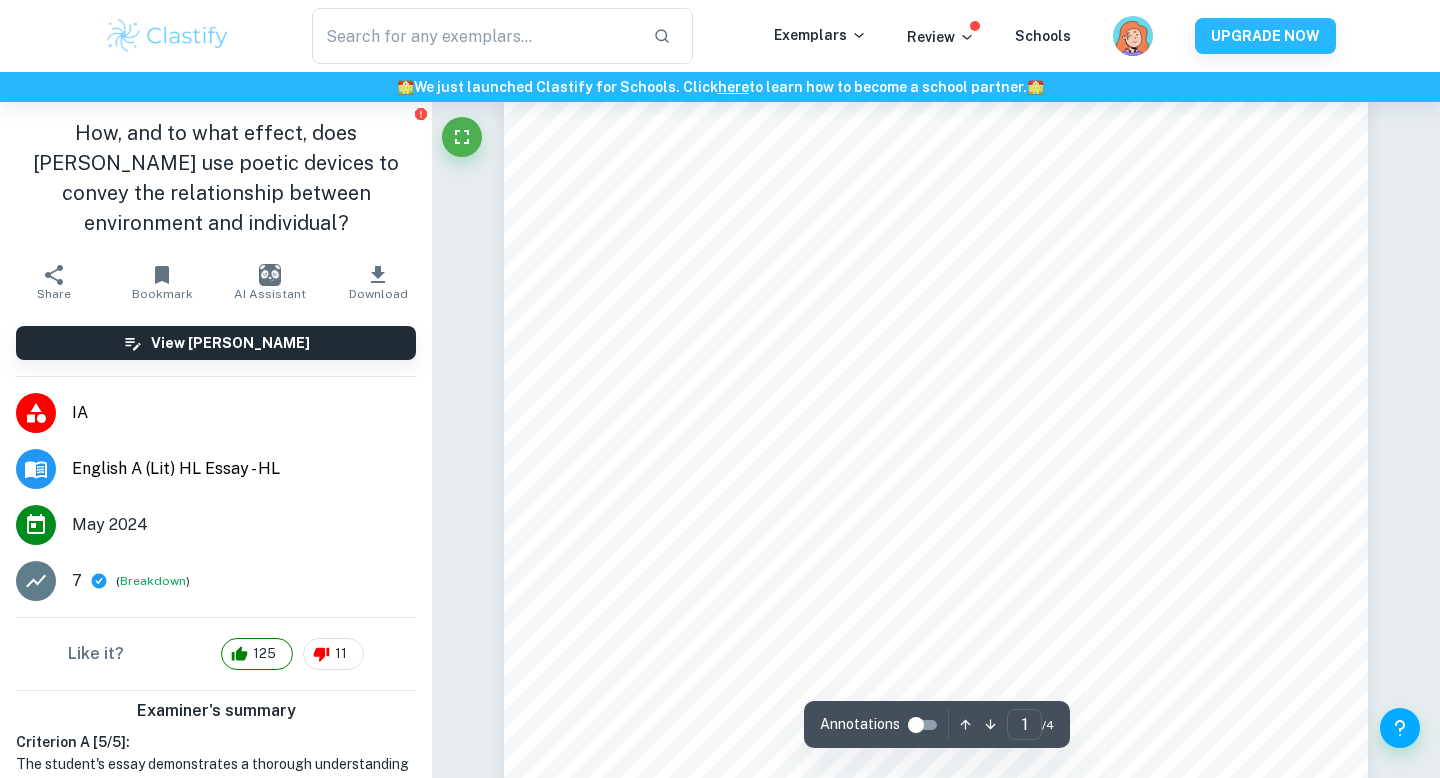 scroll, scrollTop: 238, scrollLeft: 0, axis: vertical 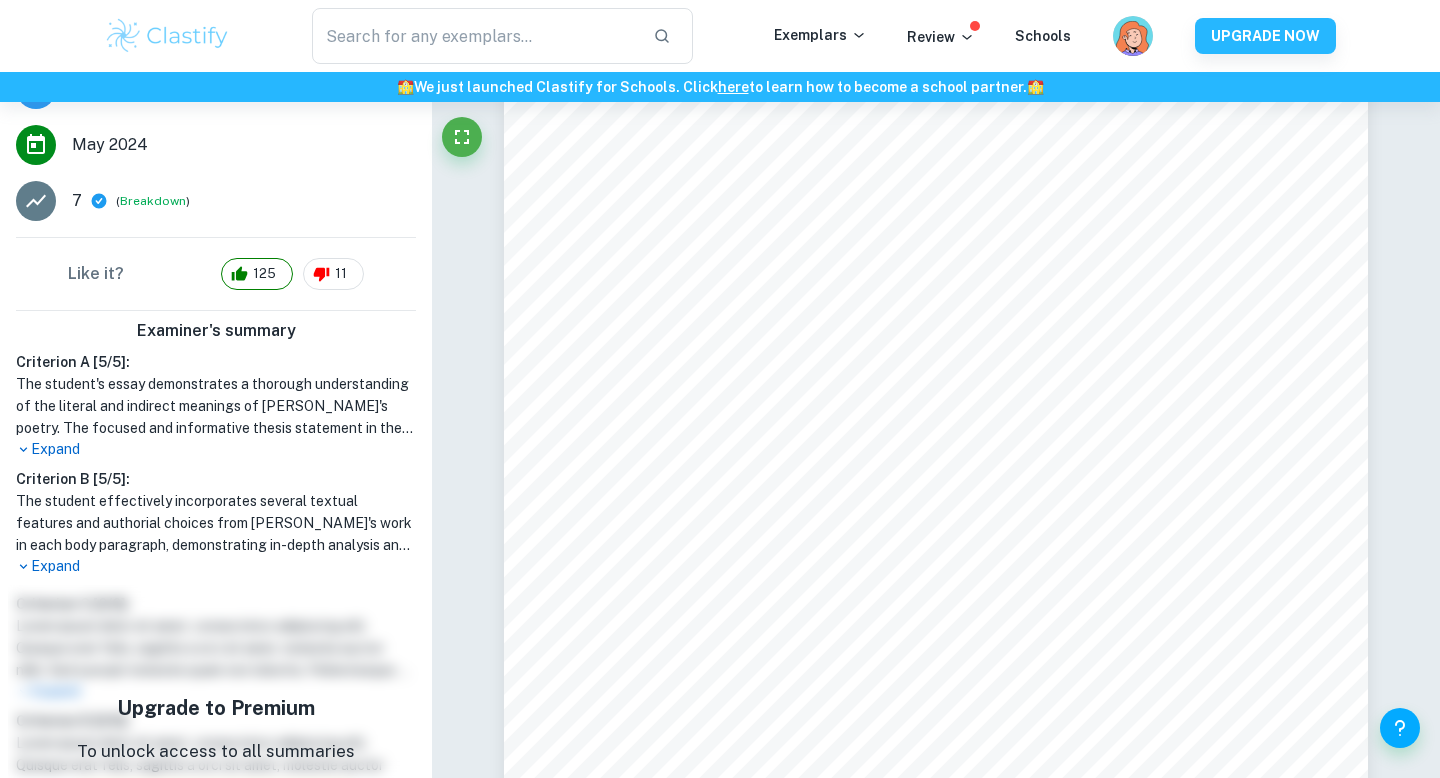 click on "Expand" at bounding box center [216, 449] 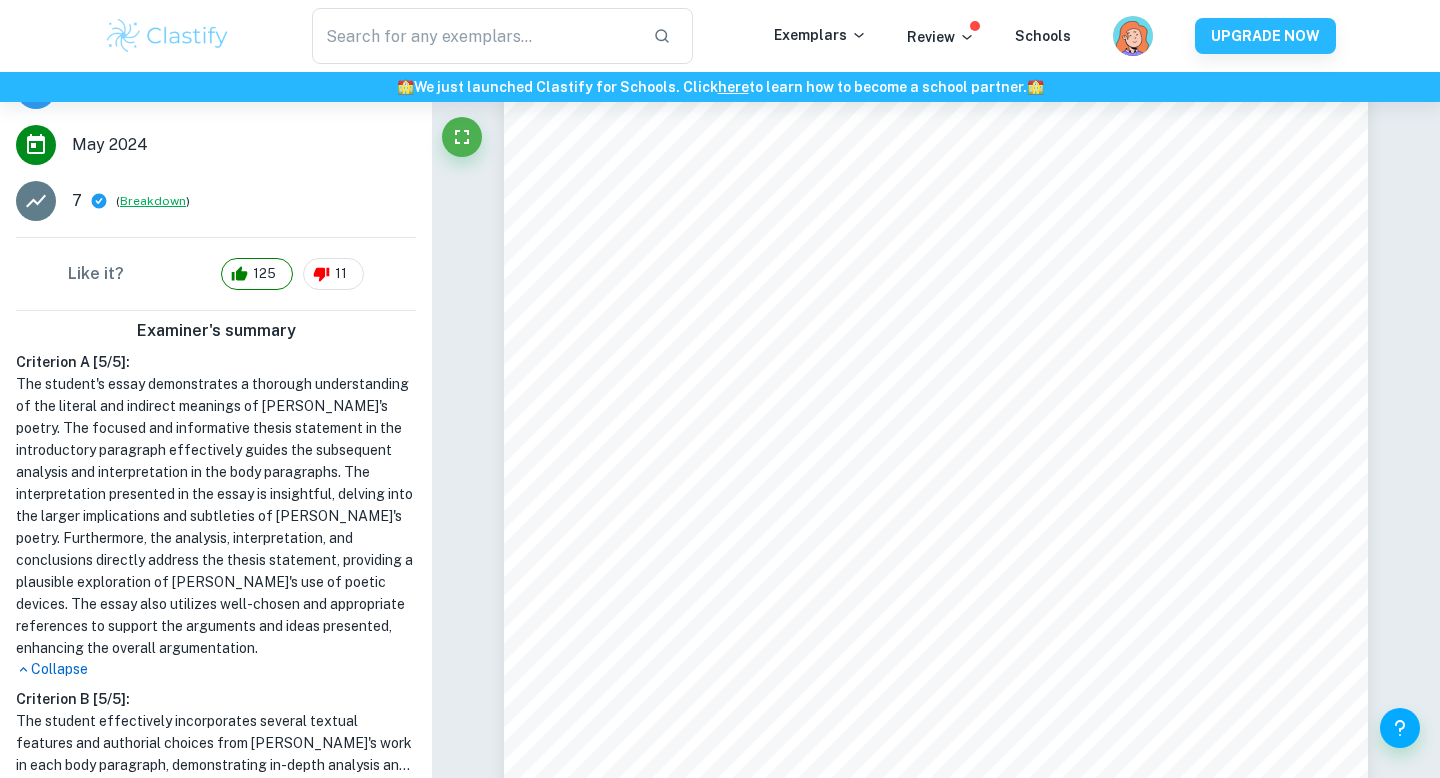 click on "Breakdown" at bounding box center (153, 201) 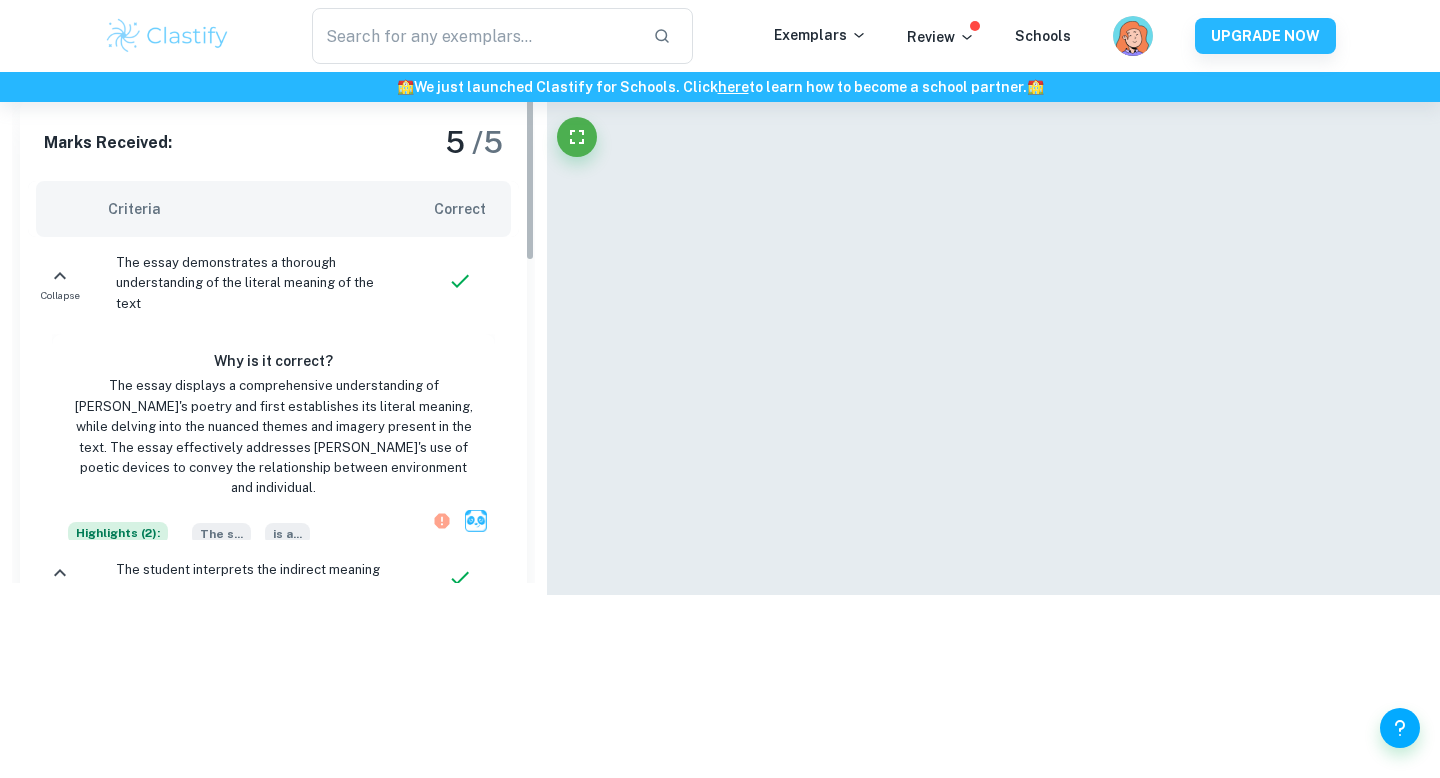 scroll, scrollTop: 0, scrollLeft: 0, axis: both 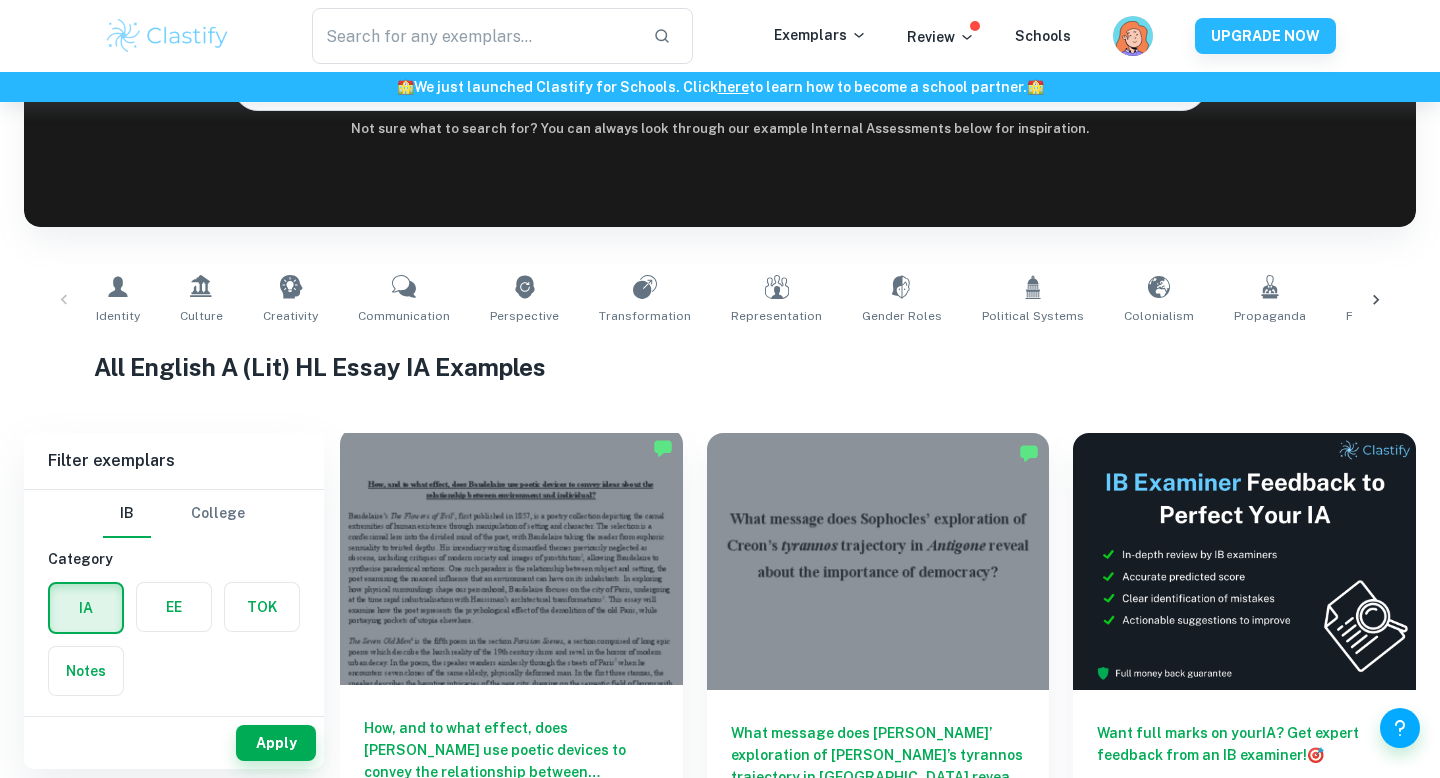 click at bounding box center [511, 556] 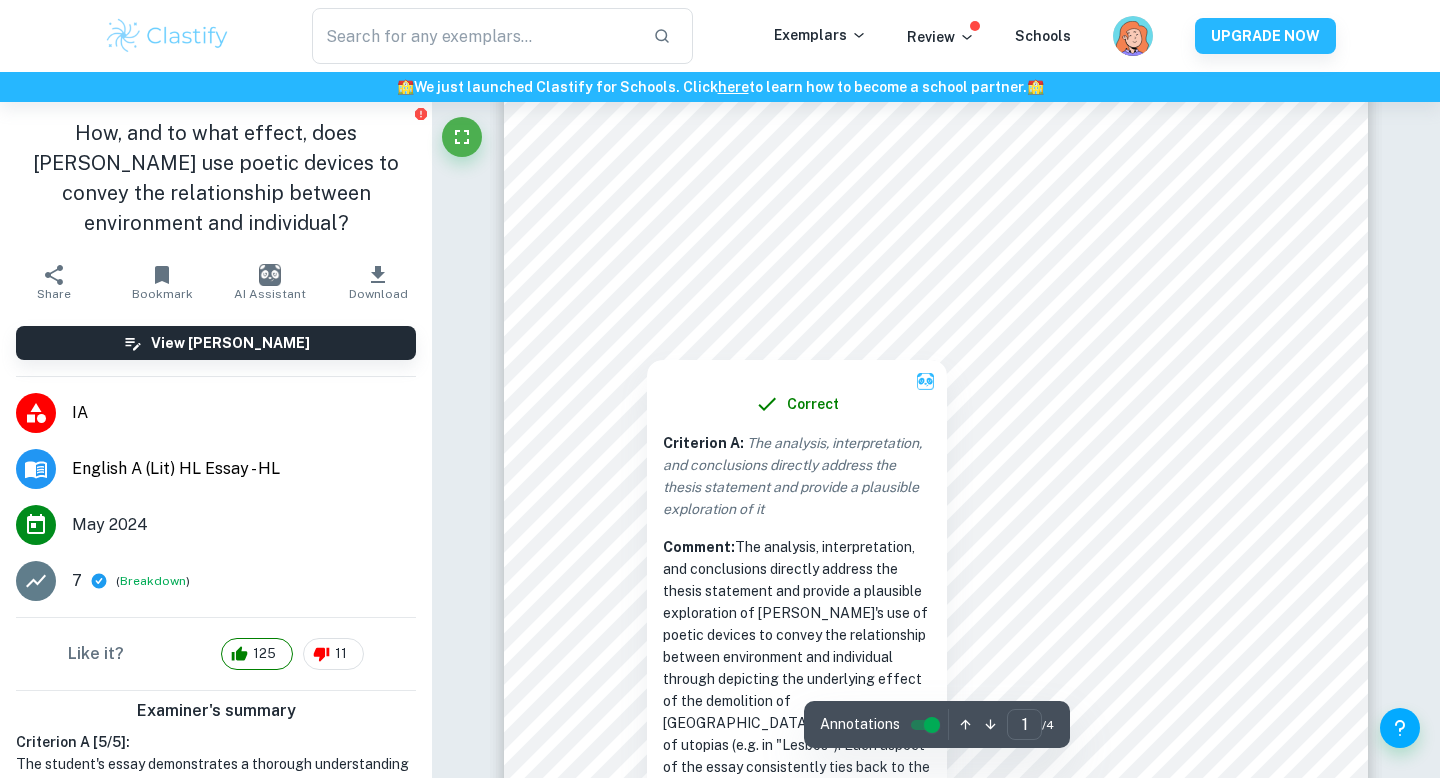 scroll, scrollTop: 254, scrollLeft: 0, axis: vertical 